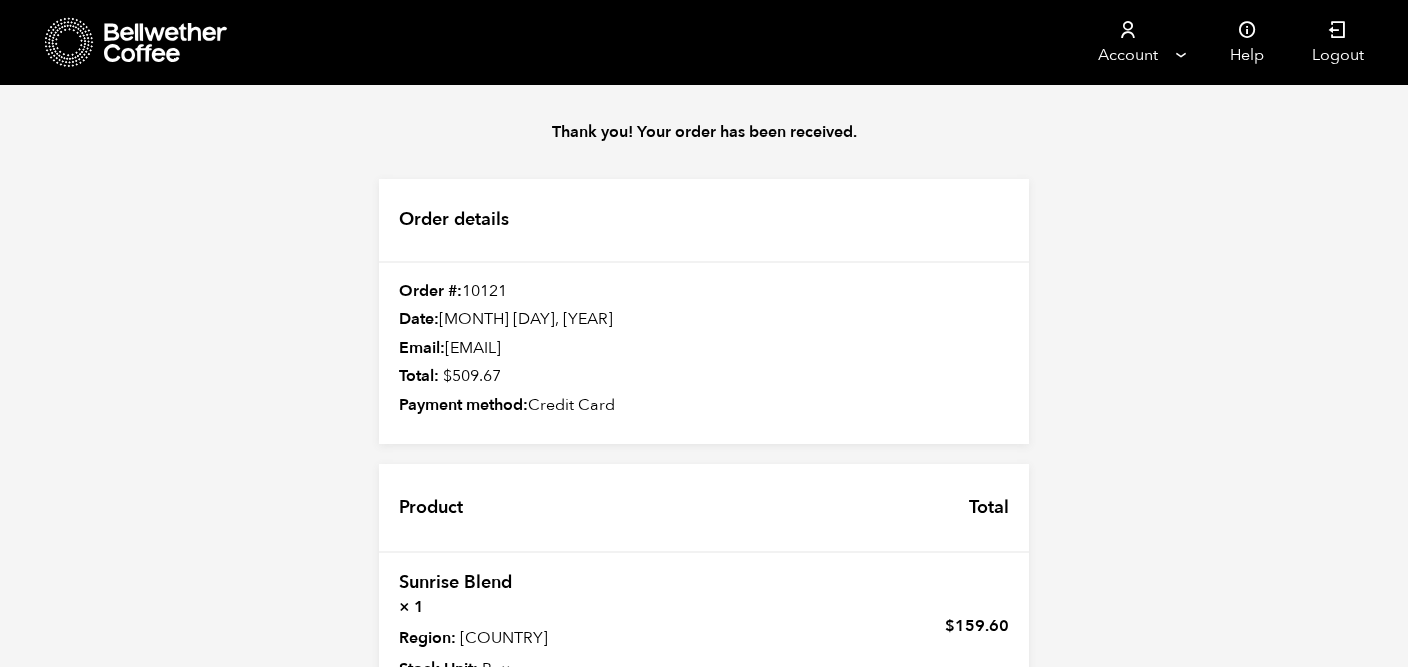 scroll, scrollTop: 0, scrollLeft: 0, axis: both 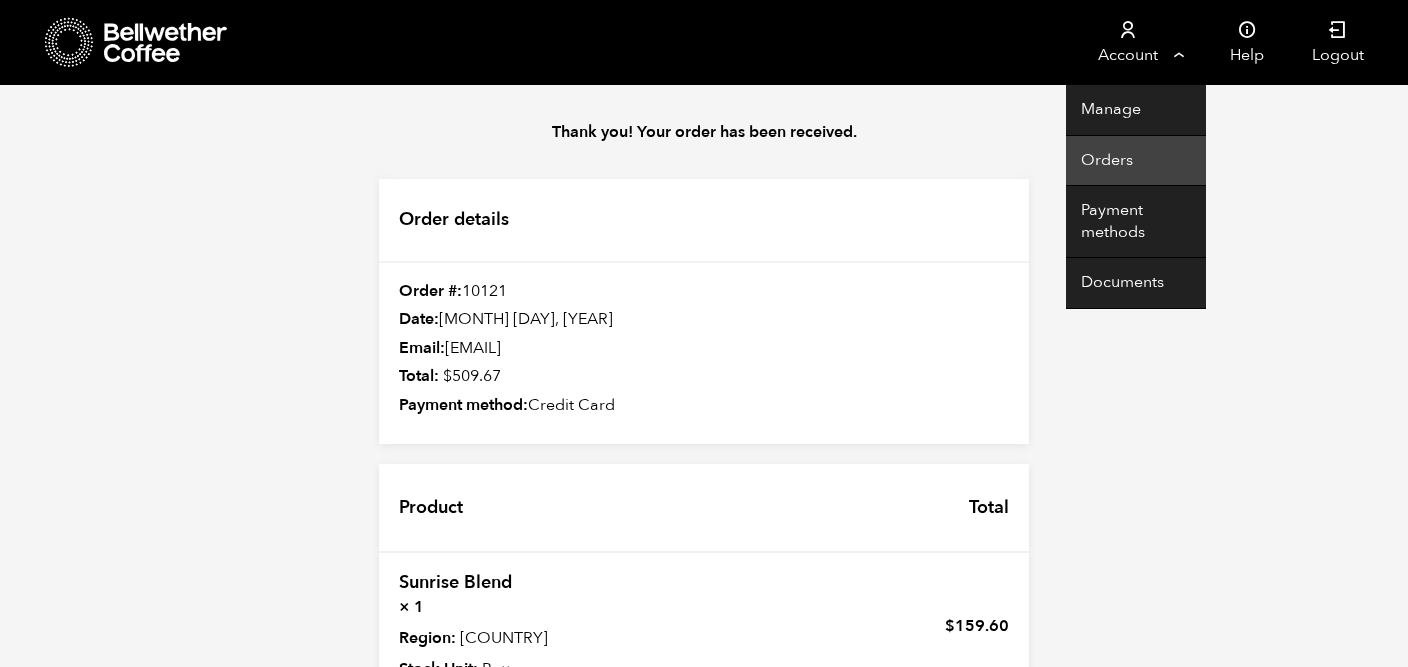 click on "Orders" at bounding box center [1136, 161] 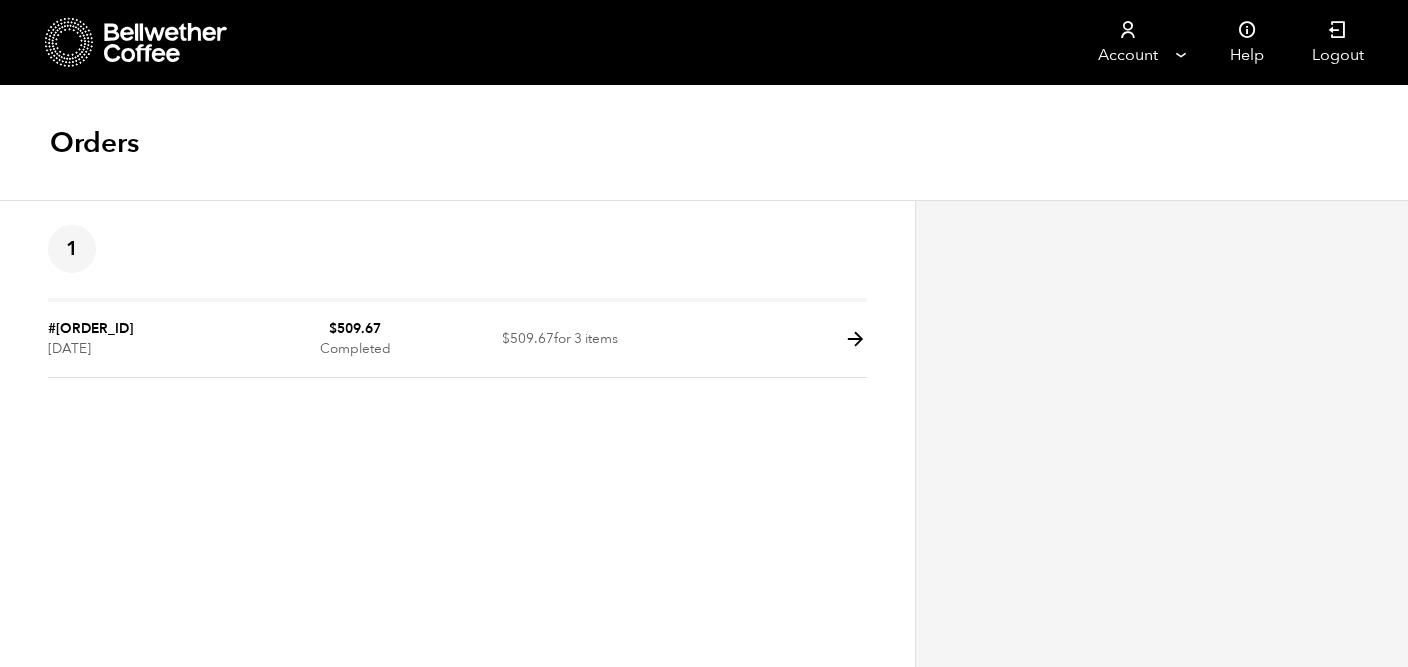scroll, scrollTop: 0, scrollLeft: 0, axis: both 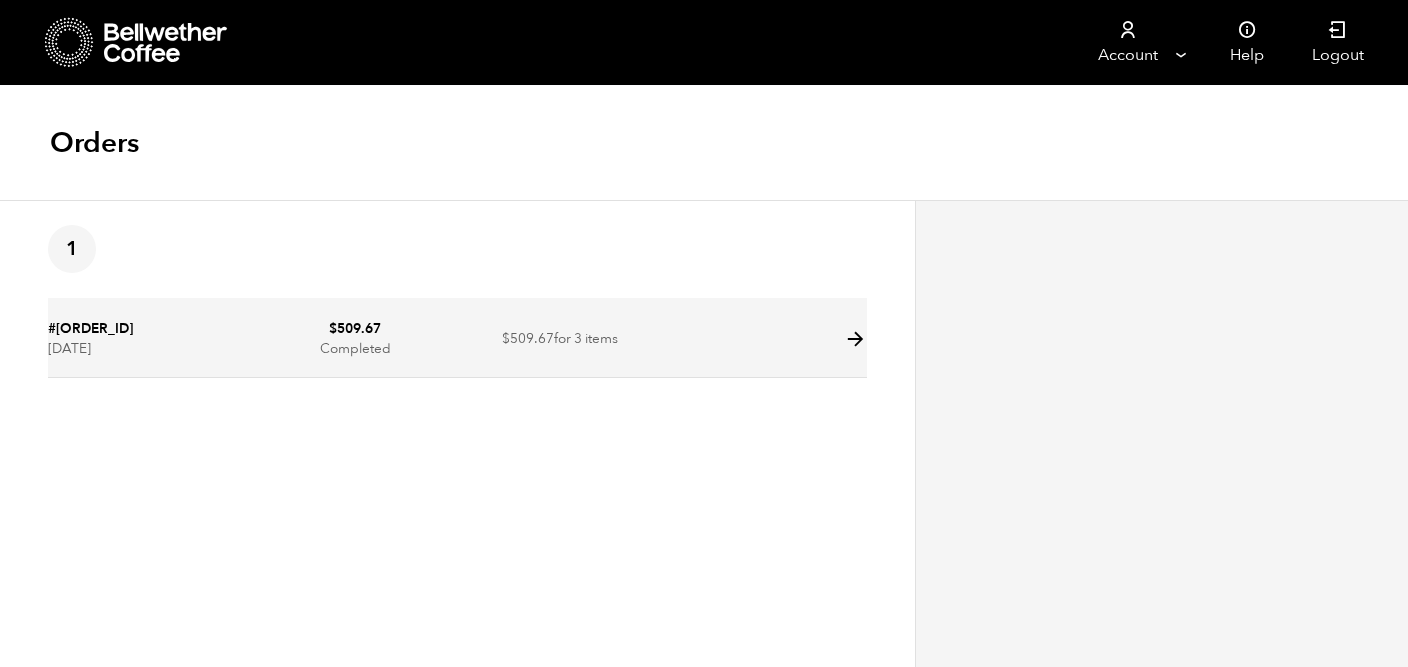 click on "$ 509.67  for 3 items" at bounding box center (560, 340) 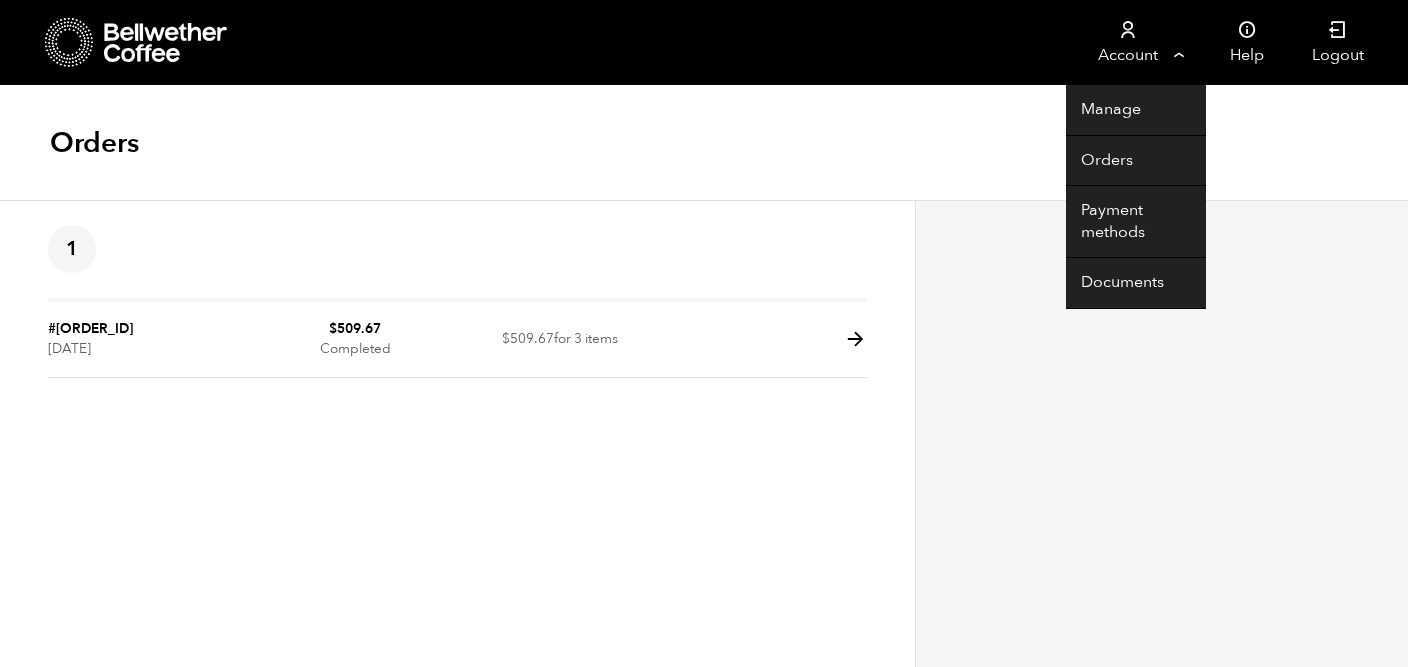 click on "Account" at bounding box center (1127, 42) 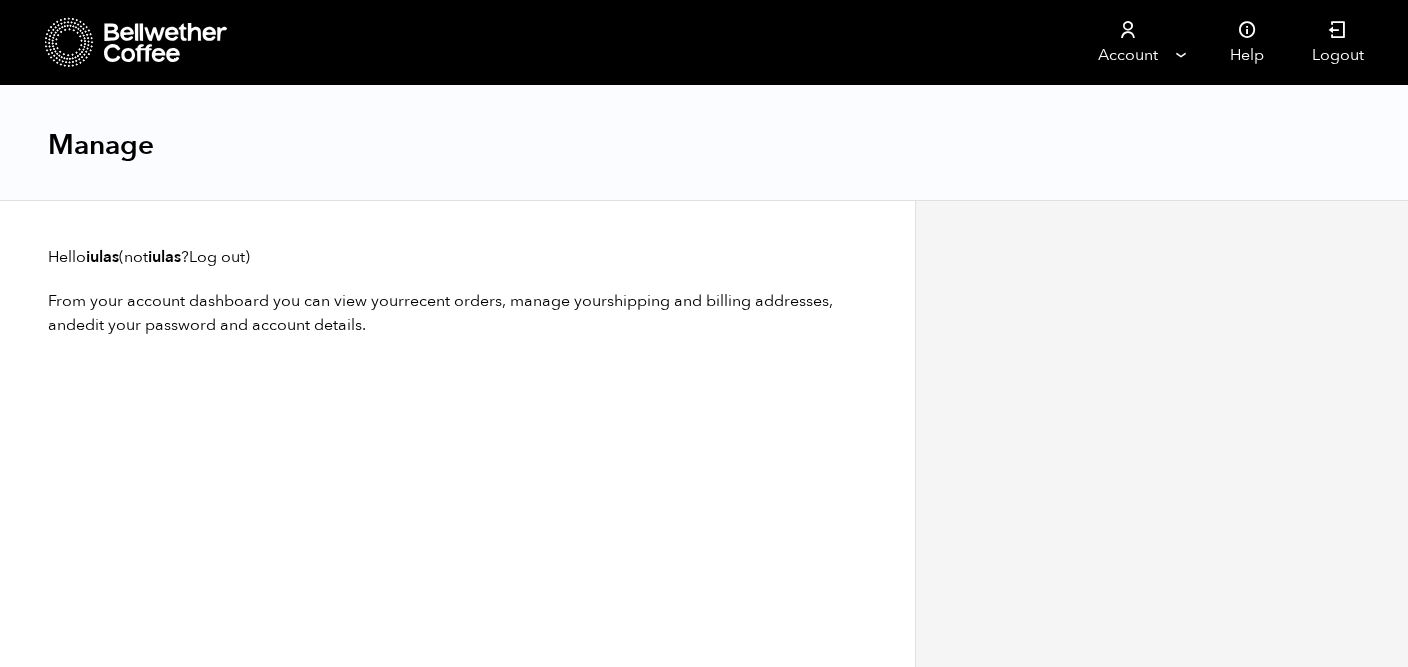 scroll, scrollTop: 0, scrollLeft: 0, axis: both 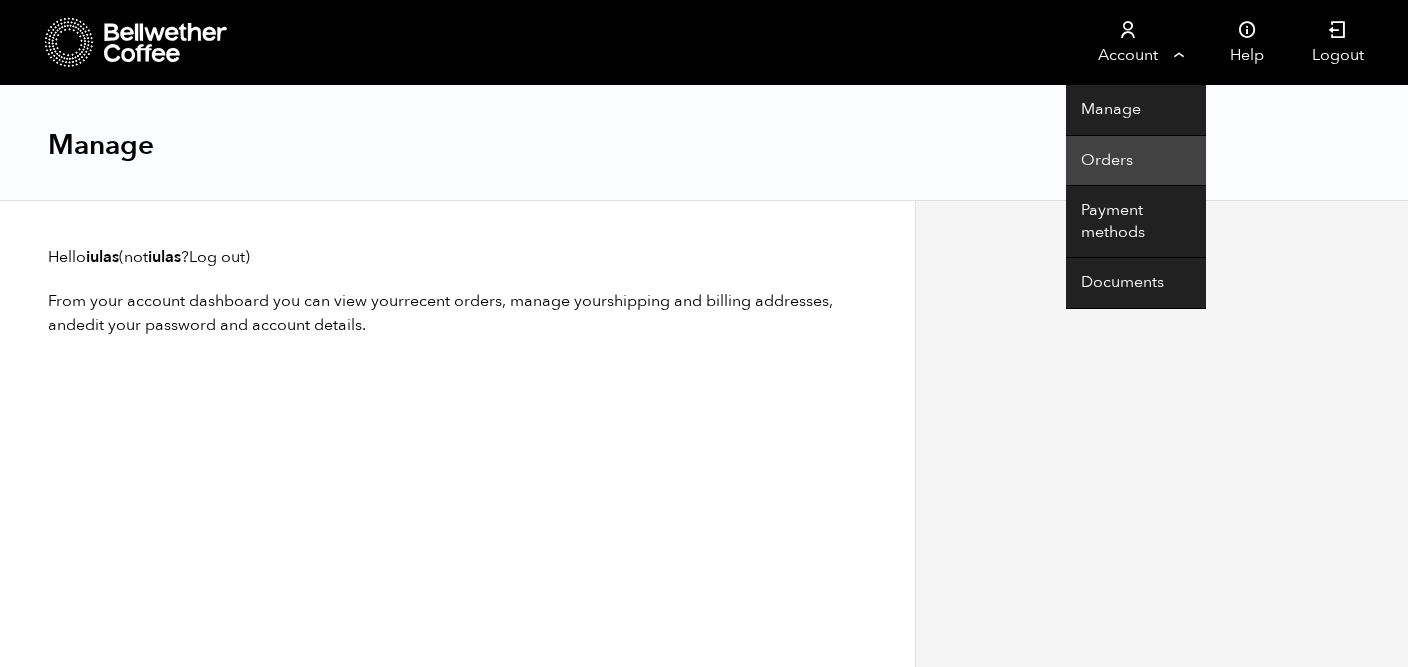 click on "Orders" at bounding box center (1136, 161) 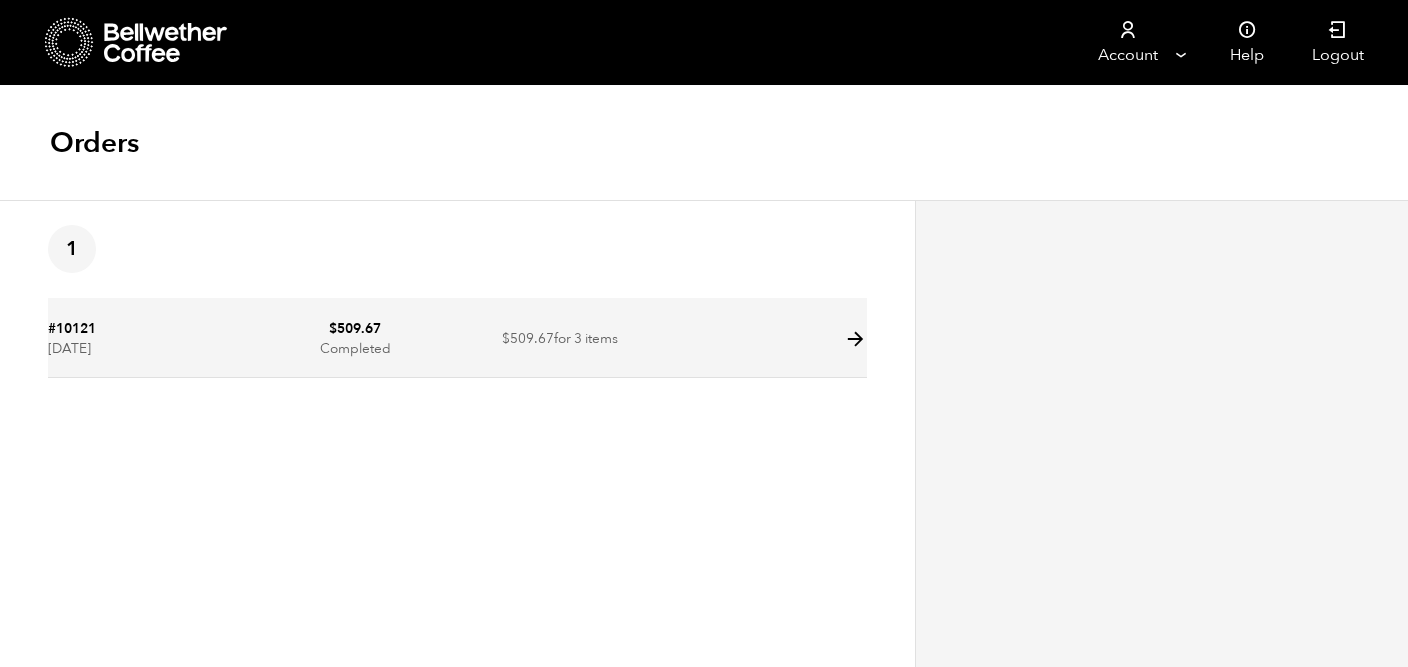 scroll, scrollTop: 0, scrollLeft: 0, axis: both 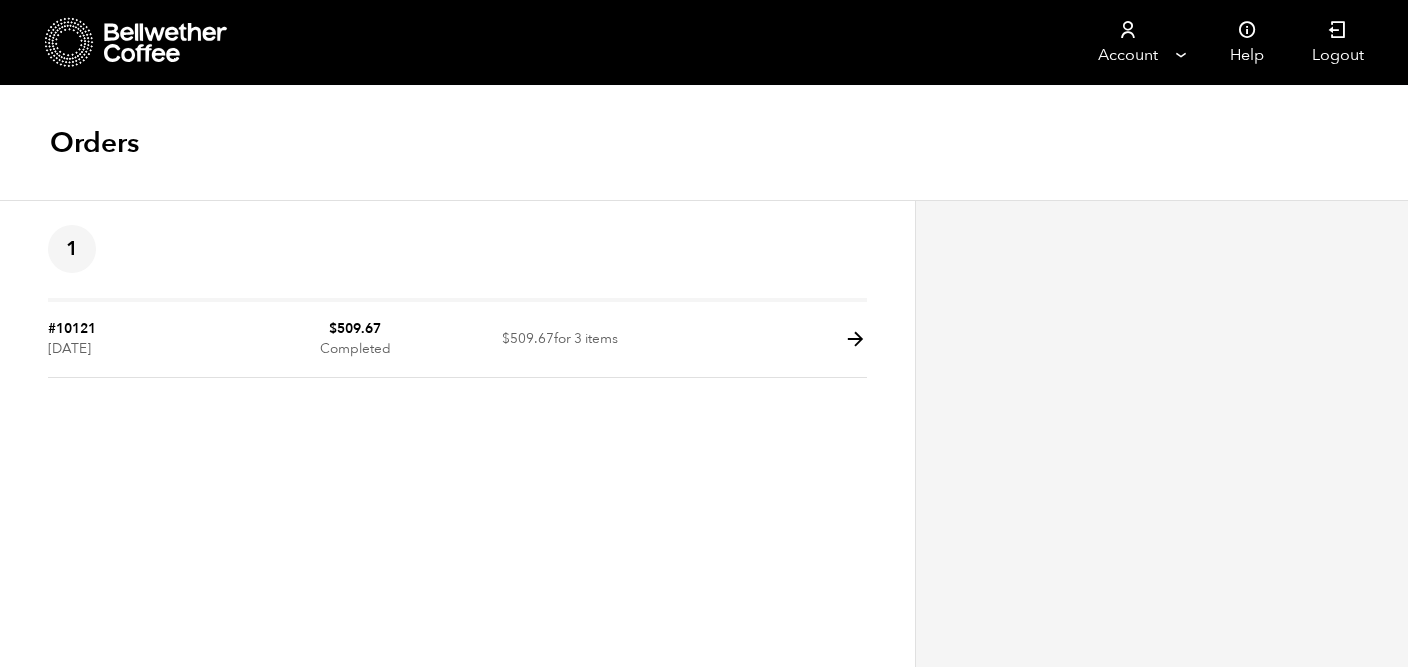 click on "1" at bounding box center [72, 249] 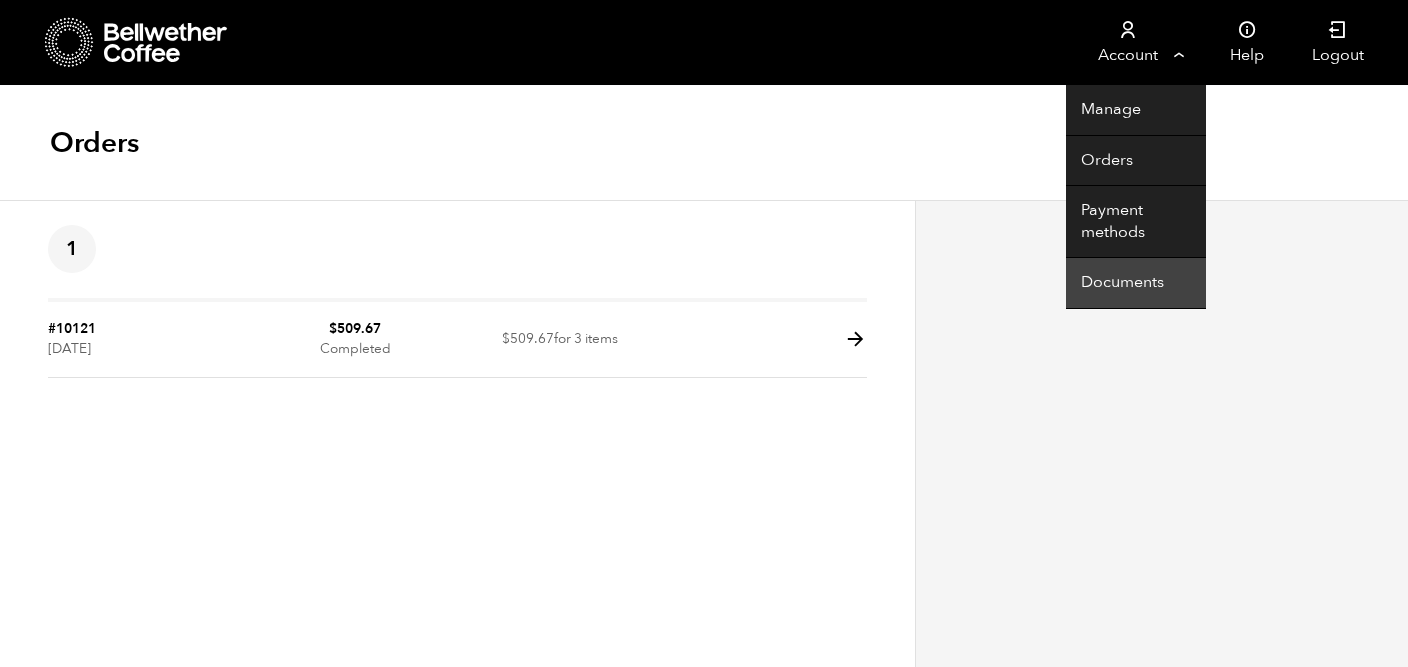click on "Documents" at bounding box center (1136, 283) 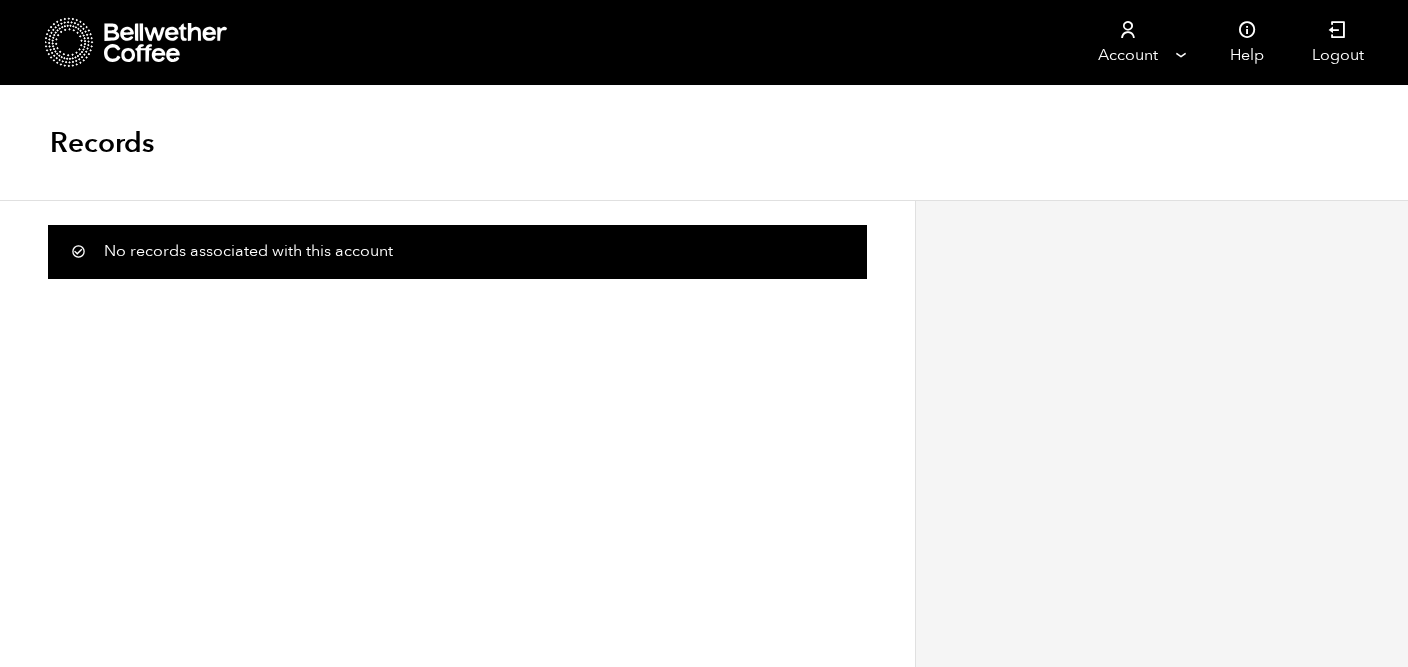 scroll, scrollTop: 1, scrollLeft: 0, axis: vertical 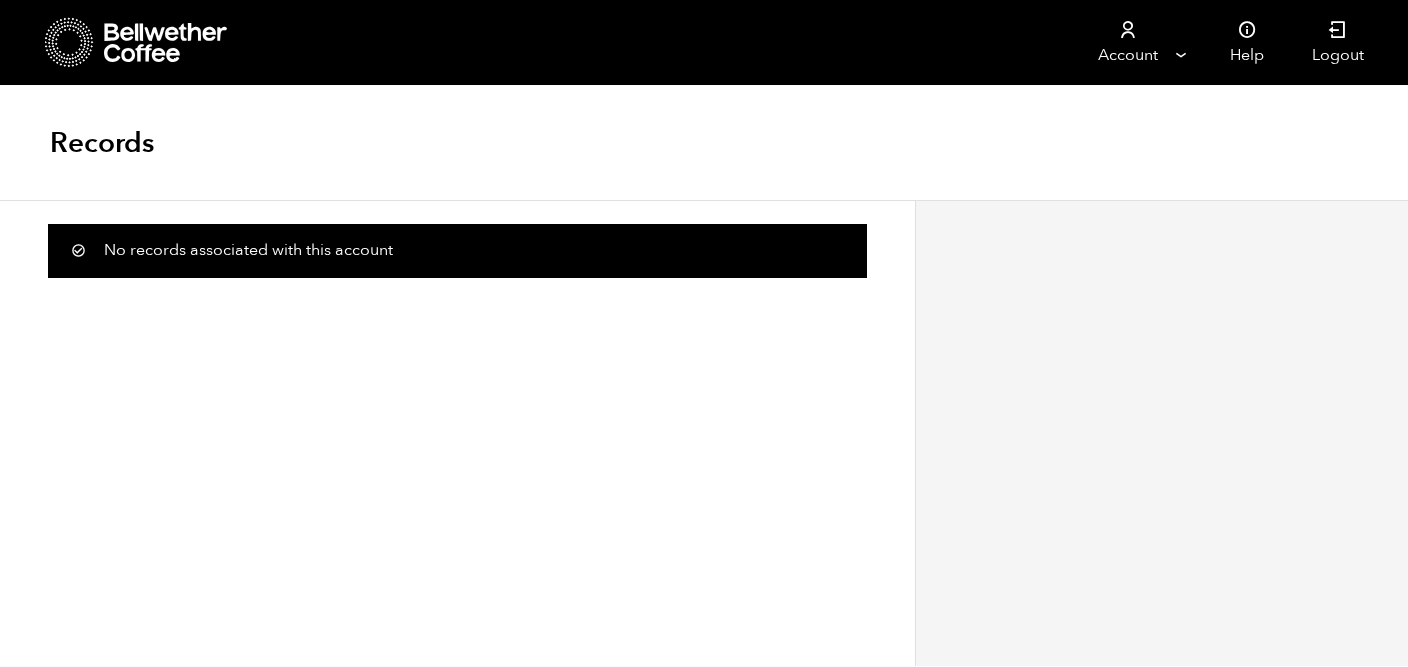 click 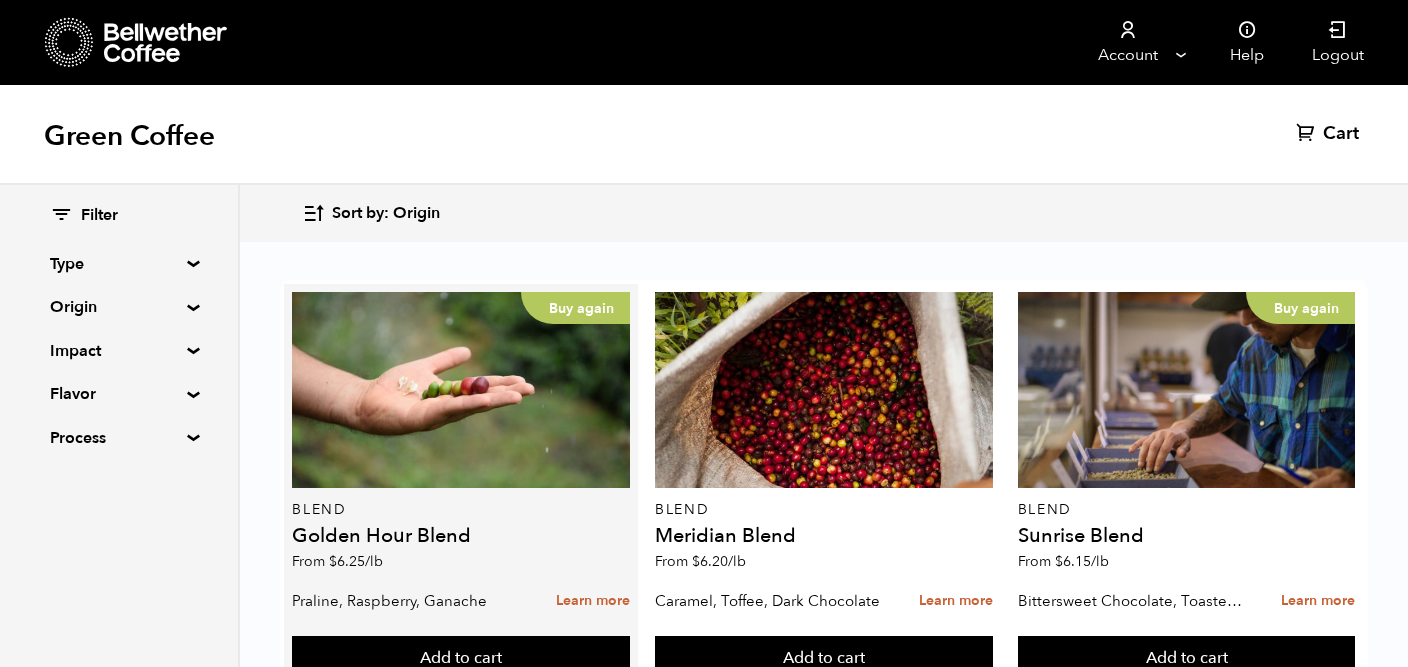 scroll, scrollTop: 44, scrollLeft: 0, axis: vertical 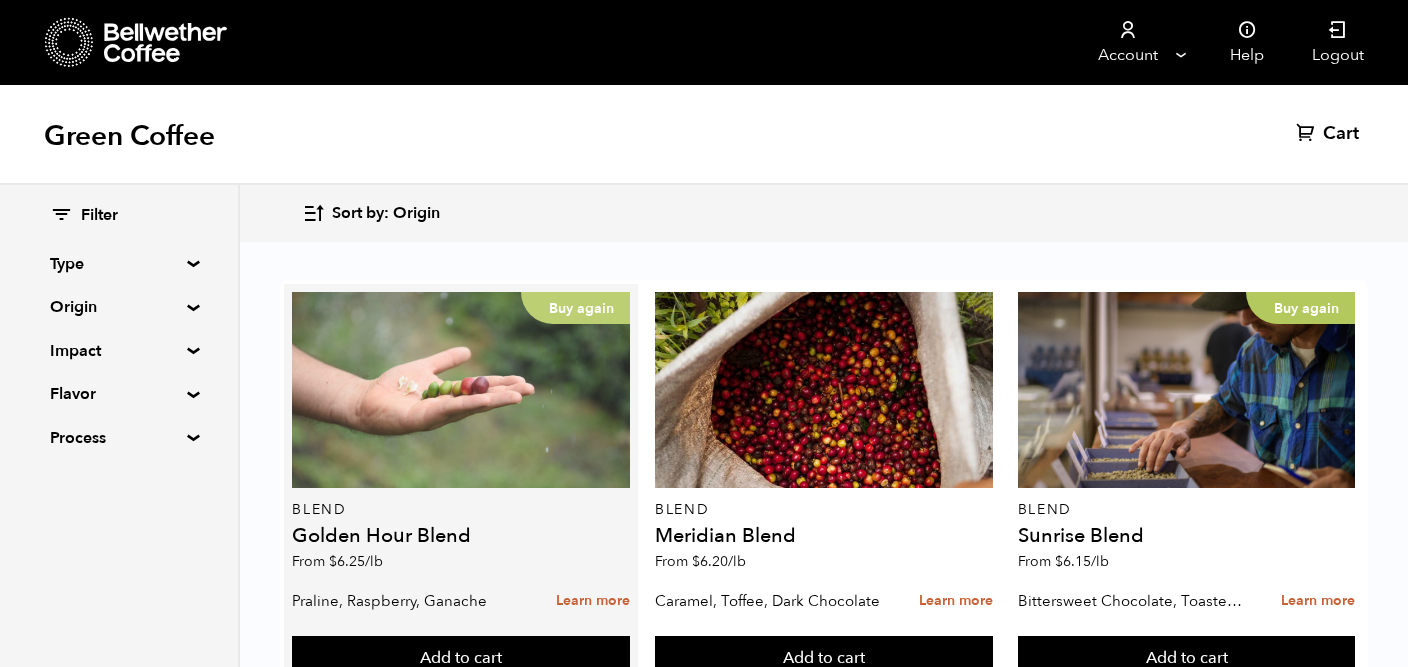 click on "Buy again" at bounding box center [461, 390] 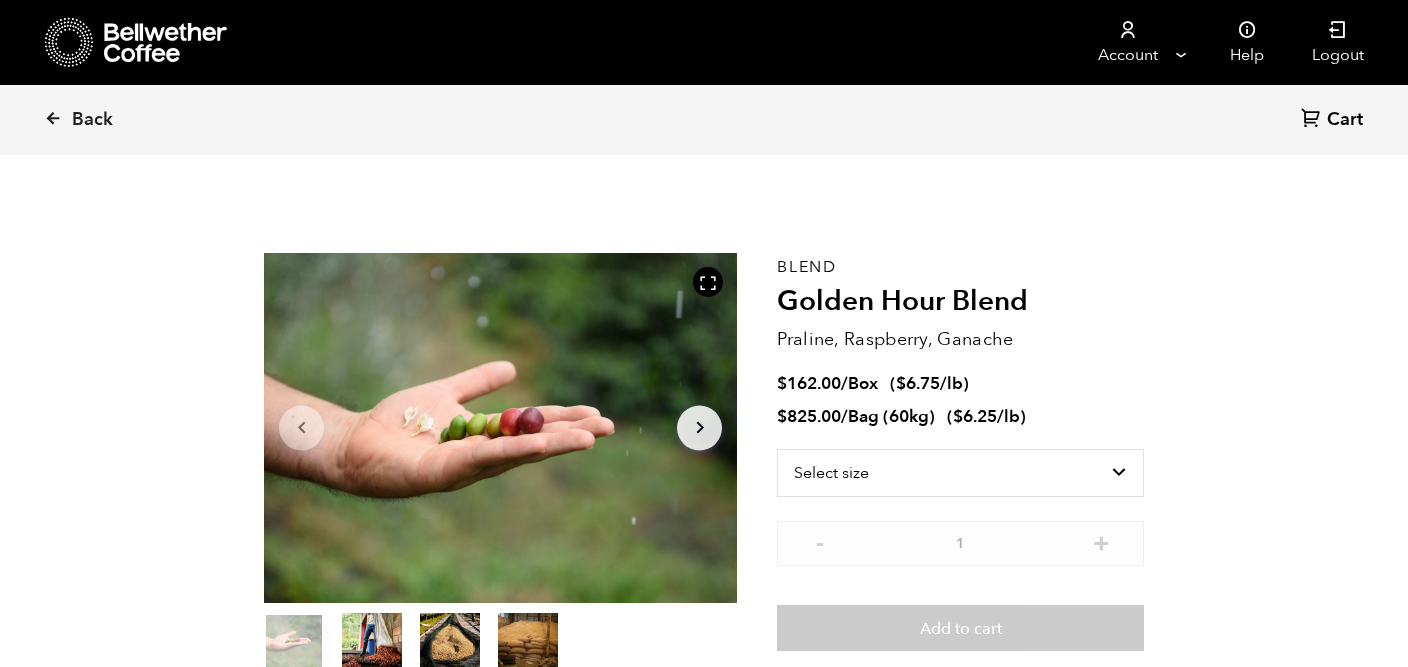 scroll, scrollTop: 0, scrollLeft: 0, axis: both 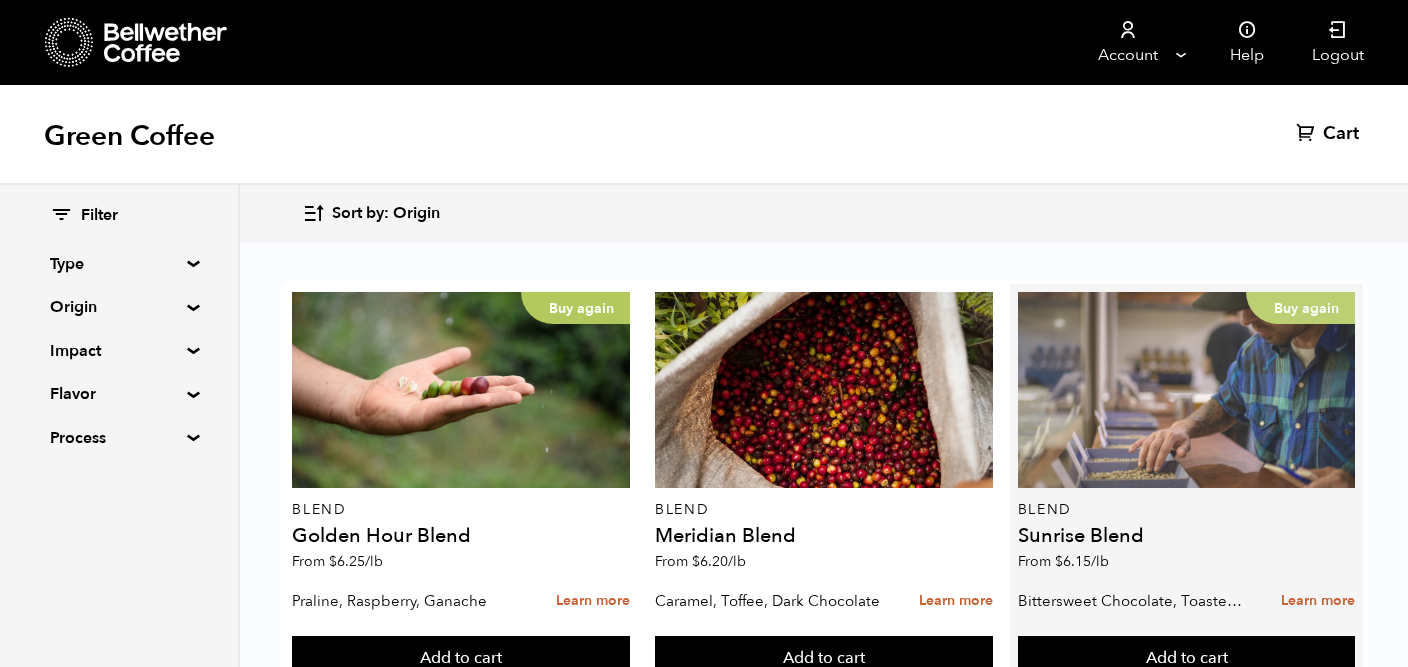 click on "Buy again" at bounding box center [1187, 390] 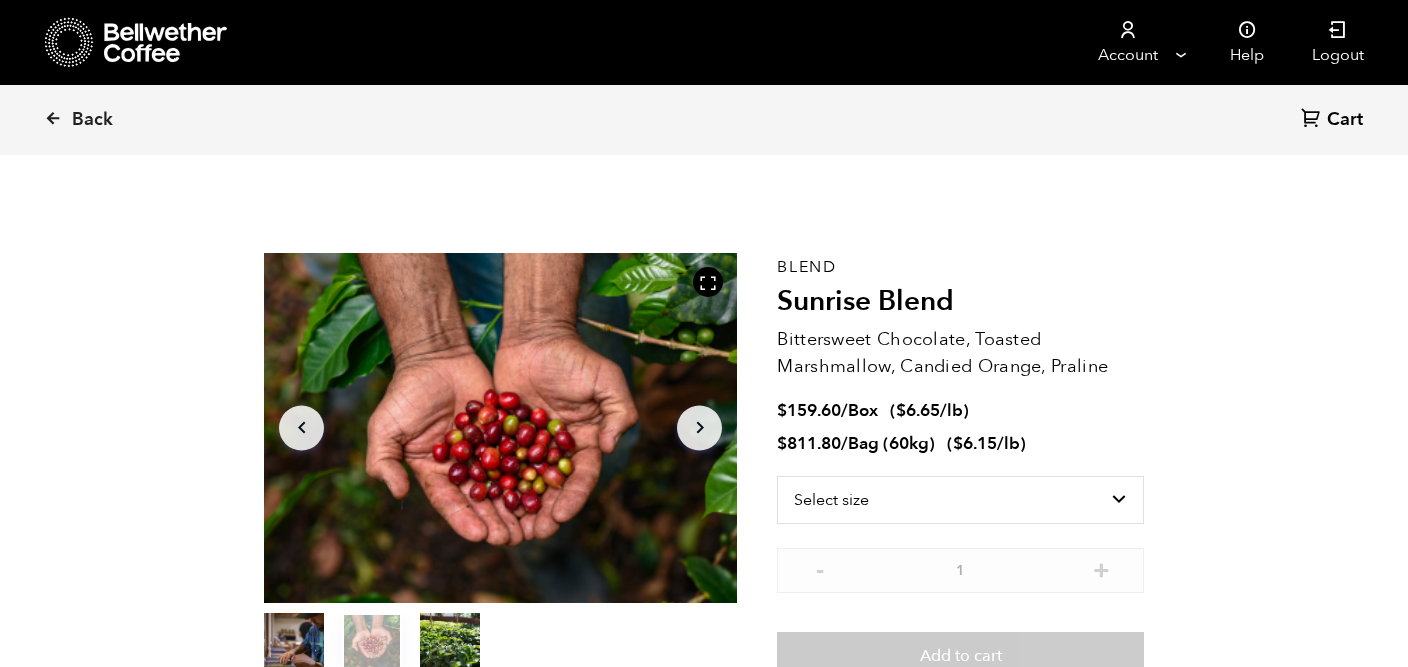 scroll, scrollTop: 0, scrollLeft: 0, axis: both 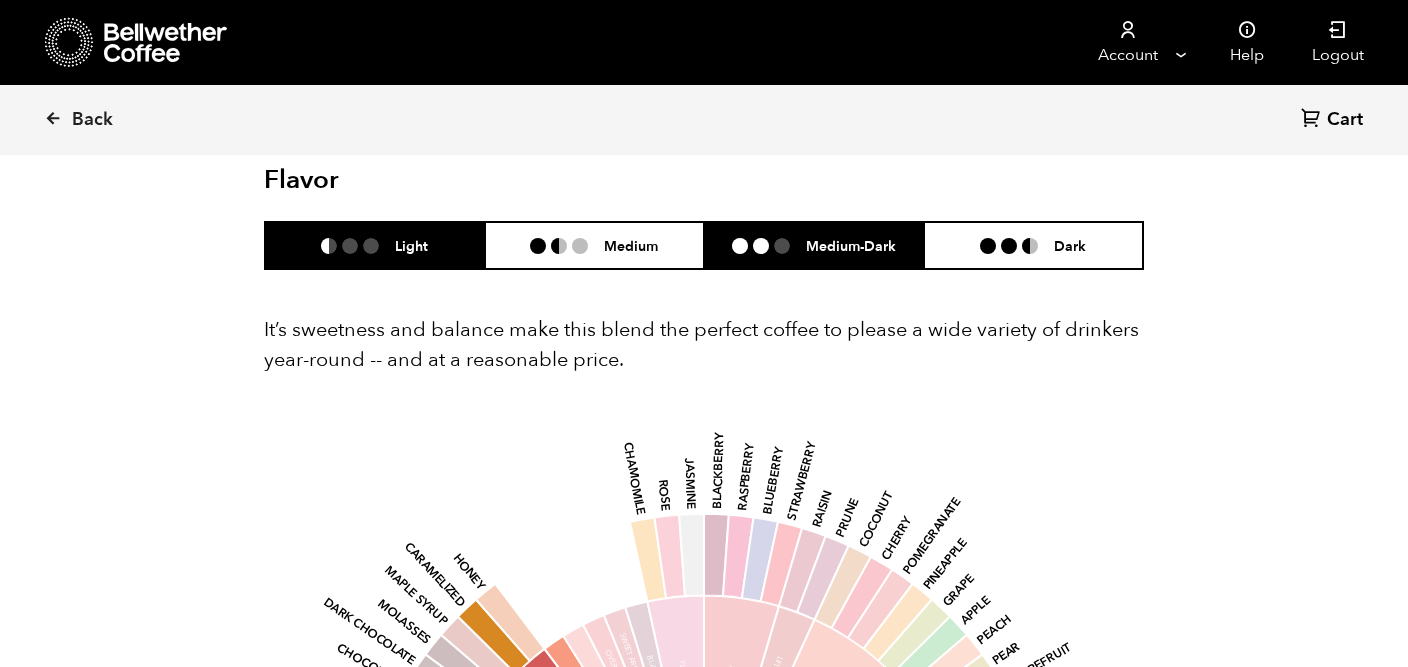click on "Medium-Dark" at bounding box center [851, 245] 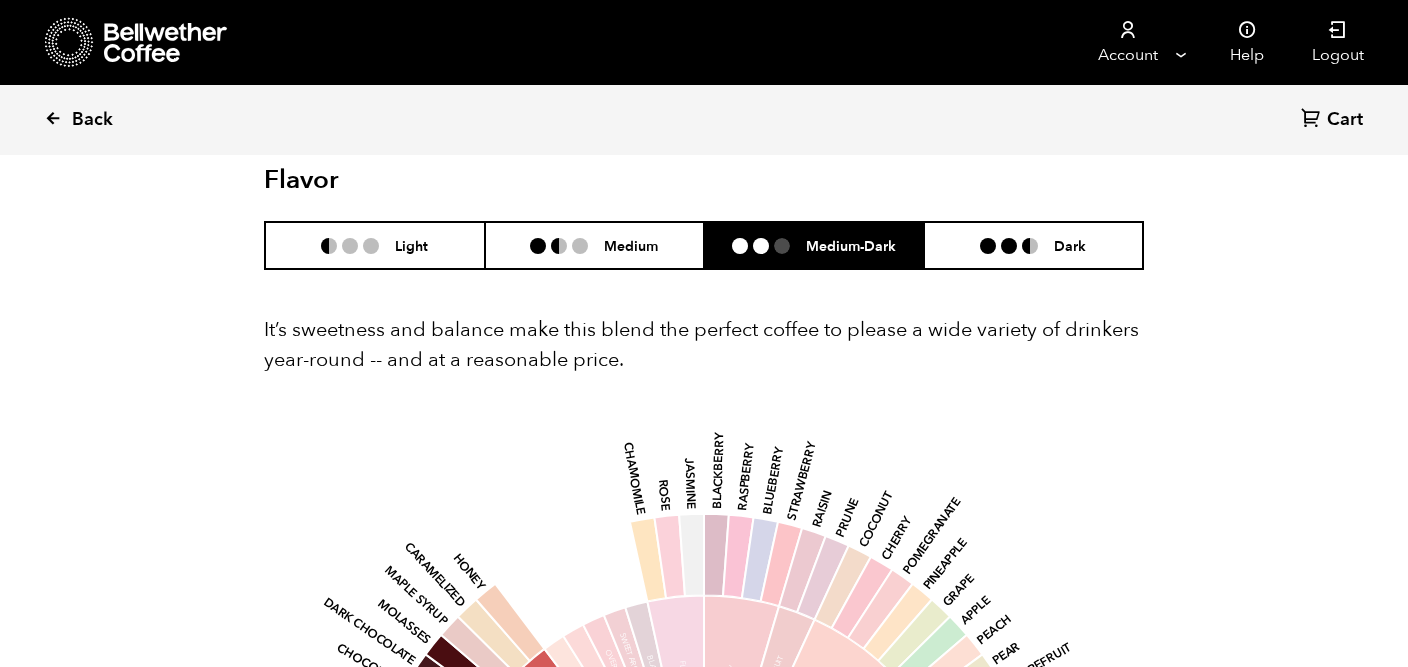 click on "Back" at bounding box center (106, 120) 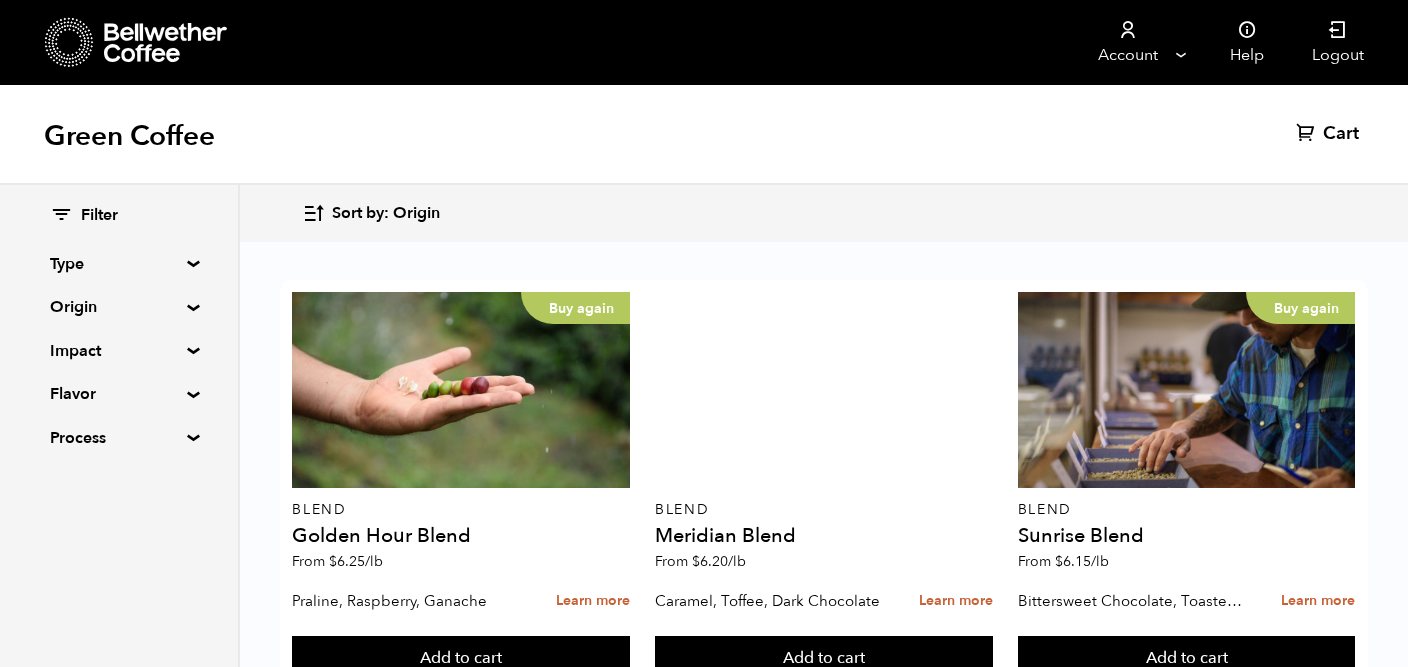 scroll, scrollTop: 0, scrollLeft: 0, axis: both 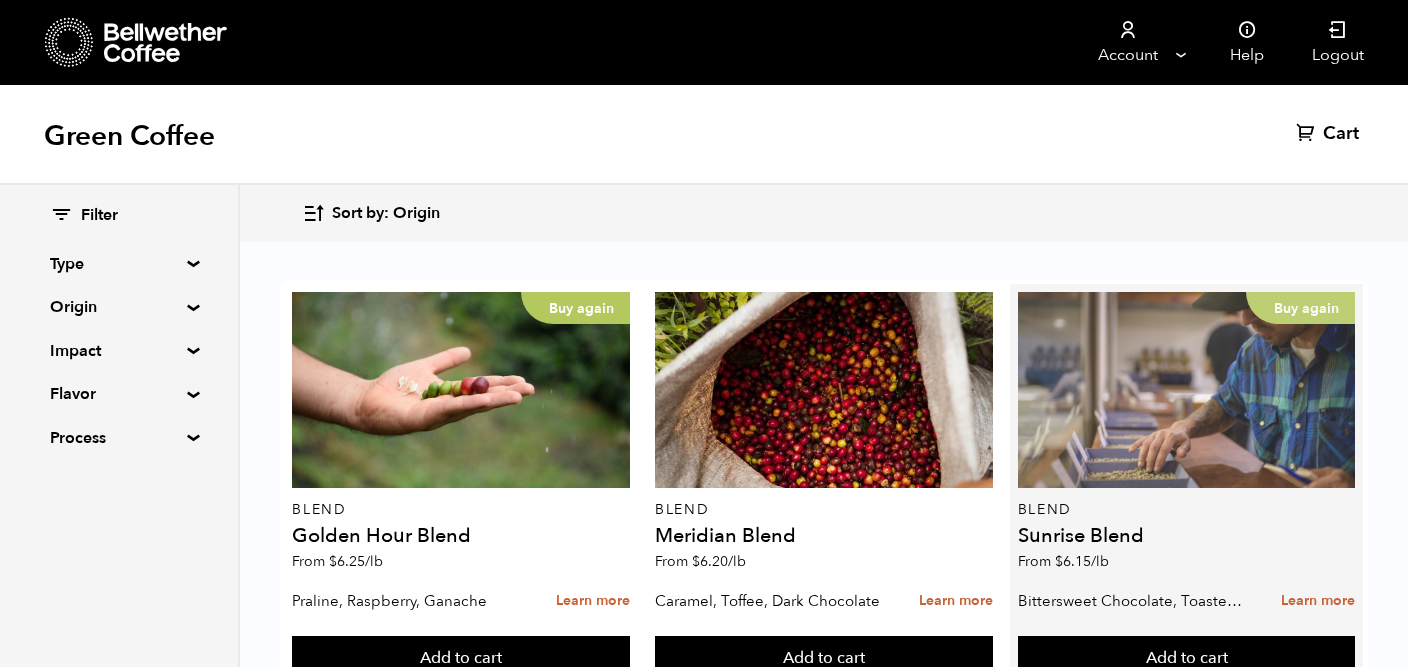 click on "Buy again" at bounding box center (1187, 390) 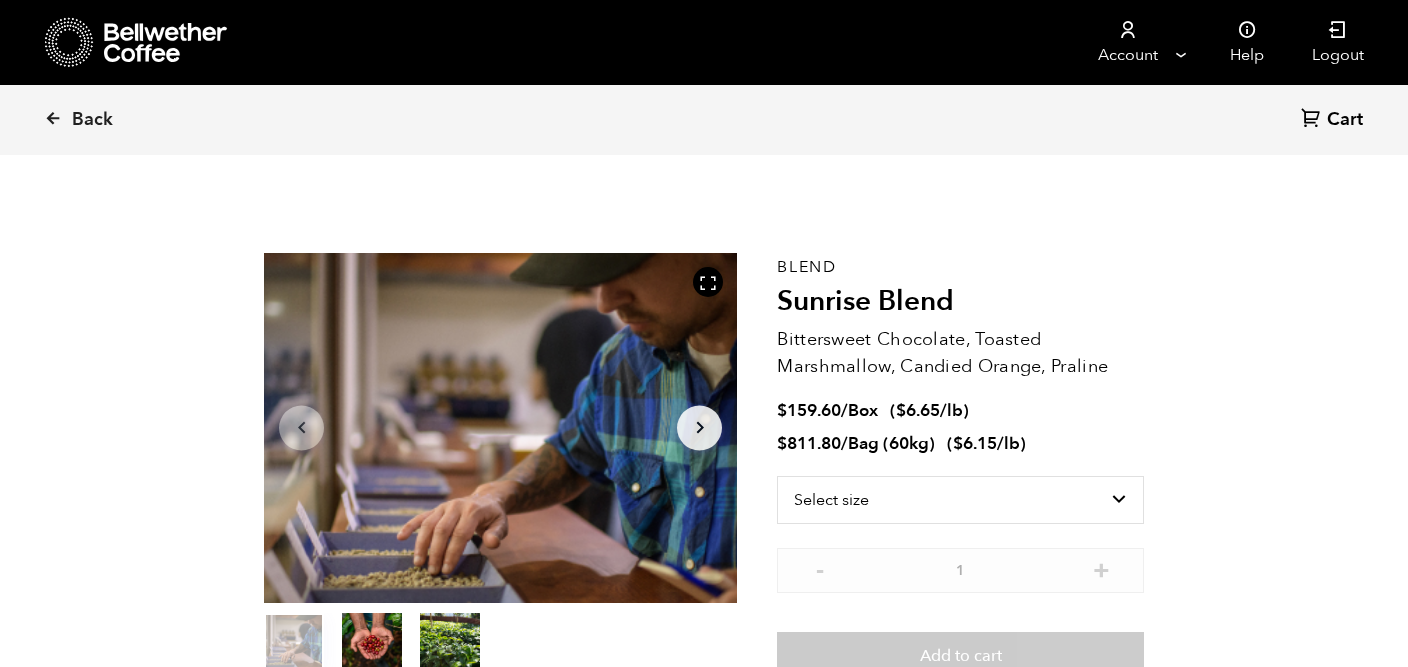 scroll, scrollTop: 0, scrollLeft: 0, axis: both 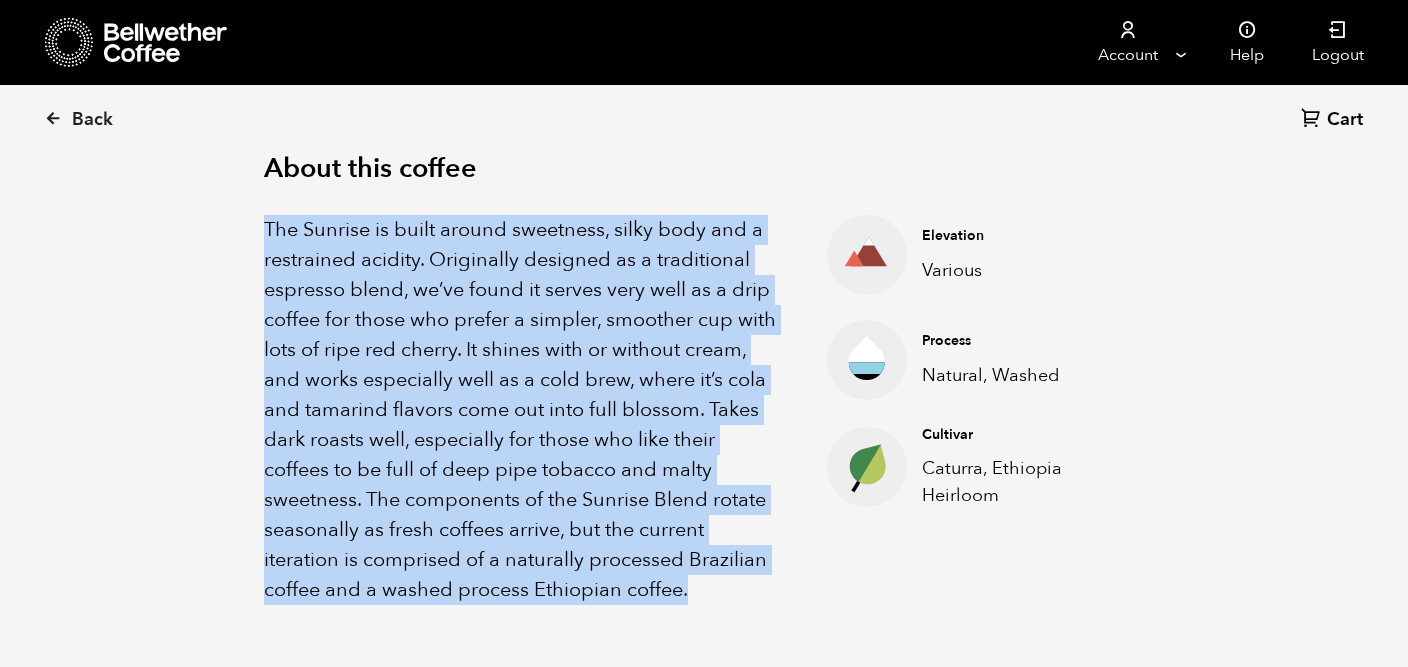 drag, startPoint x: 259, startPoint y: 222, endPoint x: 706, endPoint y: 583, distance: 574.5694 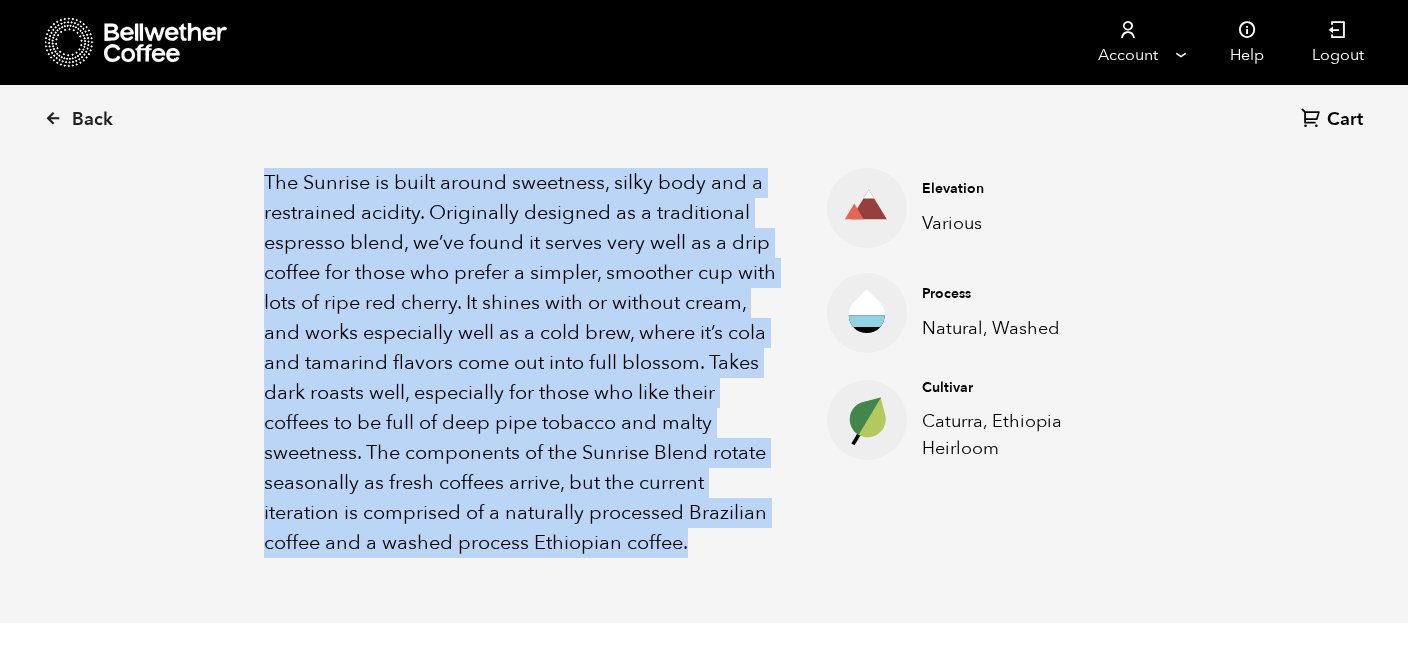 scroll, scrollTop: 708, scrollLeft: 0, axis: vertical 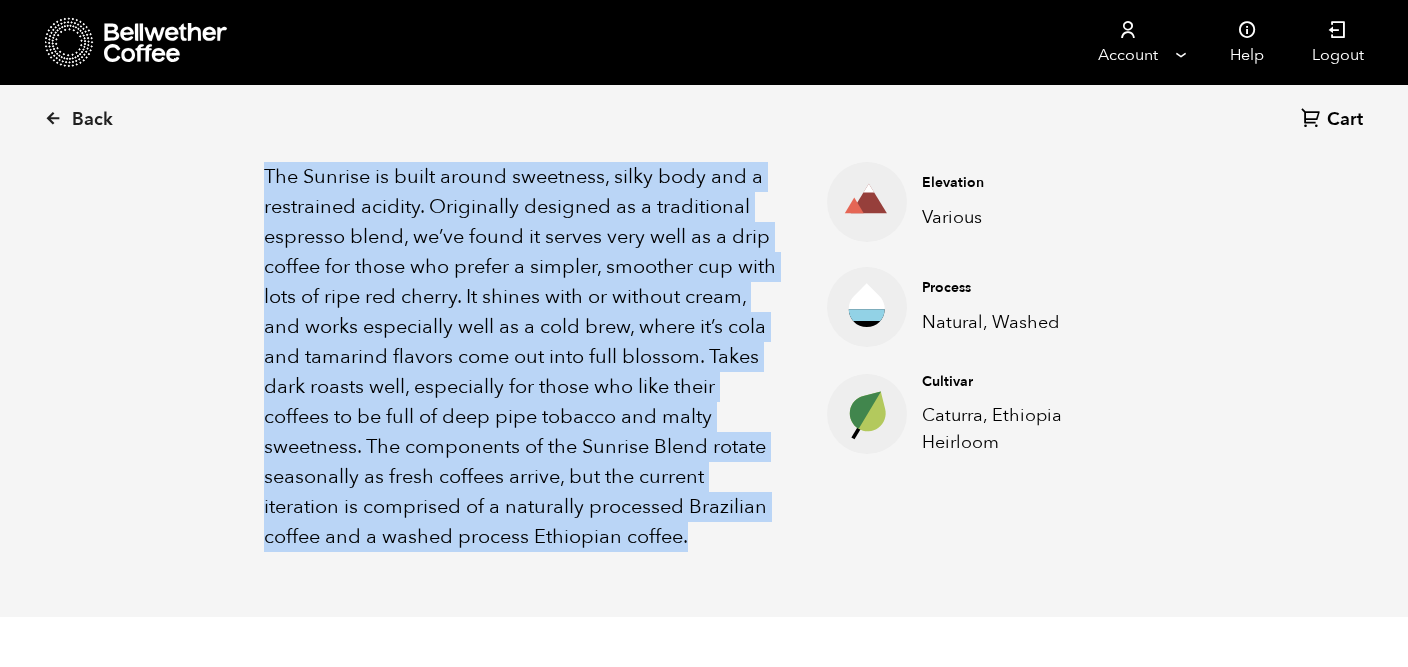 click on "About this coffee
The Sunrise is built around sweetness, silky body and a restrained acidity. Originally designed as a traditional espresso blend, we’ve found it serves very well as a drip coffee for those who prefer a simpler, smoother cup with lots of ripe red cherry. It shines with or without cream, and works especially well as a cold brew, where it’s cola and tamarind flavors come out into full blossom. Takes dark roasts well, especially for those who like their coffees to be full of deep pipe tobacco and malty sweetness. The components of the Sunrise Blend rotate seasonally as fresh coffees arrive, but the current iteration is comprised of a naturally processed Brazilian coffee and a washed process Ethiopian coffee.           Elevation   Various           Process   Natural, Washed           Cultivar   Caturra, Ethiopia Heirloom" at bounding box center [704, 326] 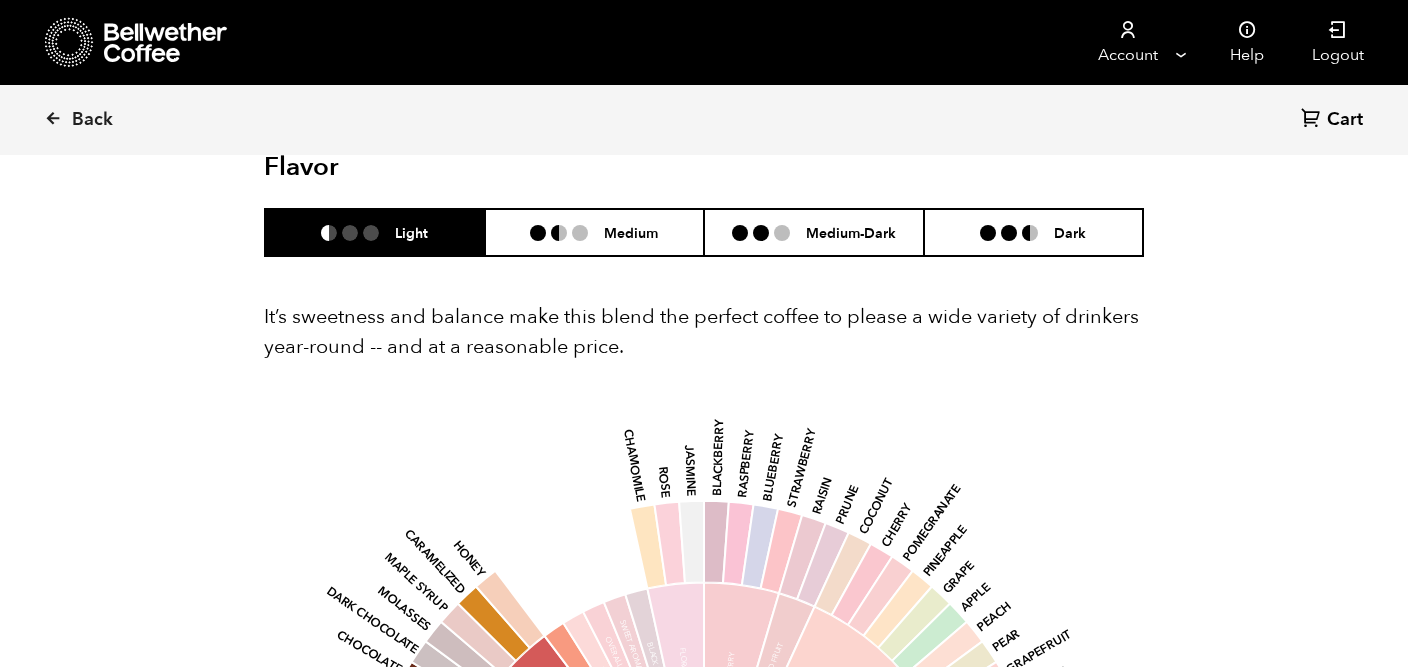 scroll, scrollTop: 1242, scrollLeft: 0, axis: vertical 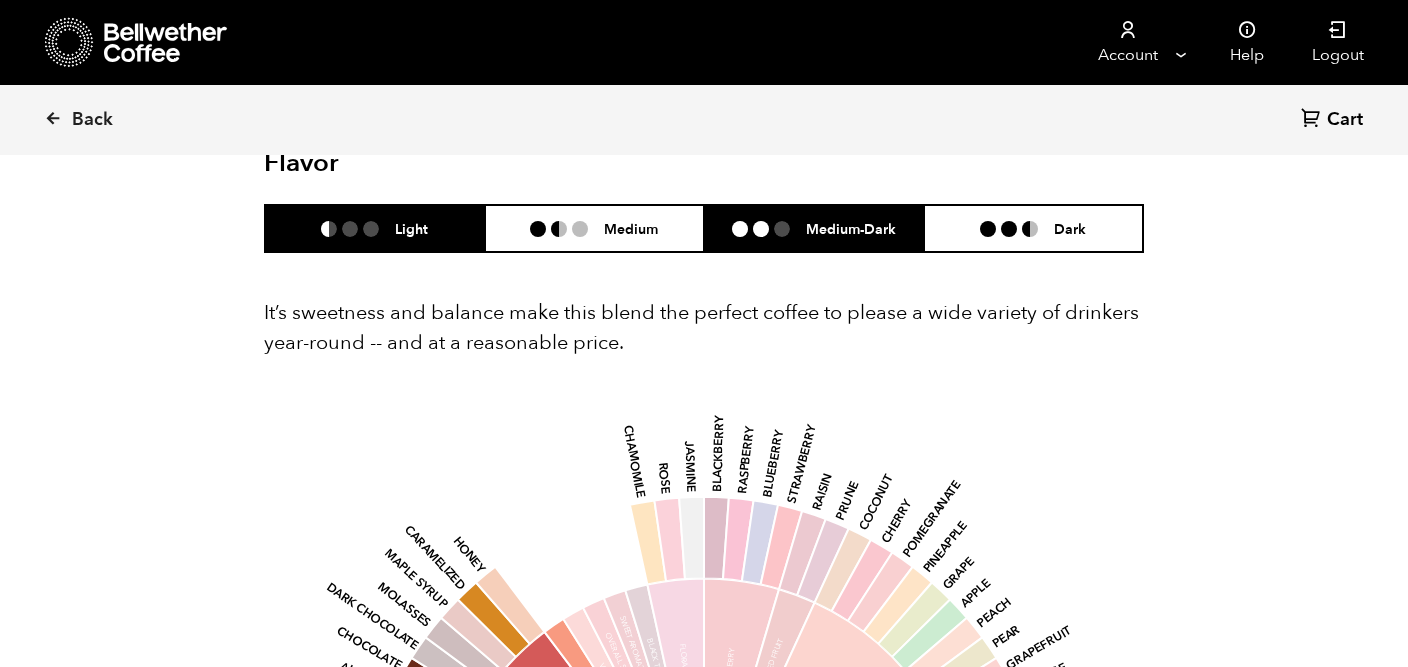 click on "Medium-Dark" at bounding box center (814, 228) 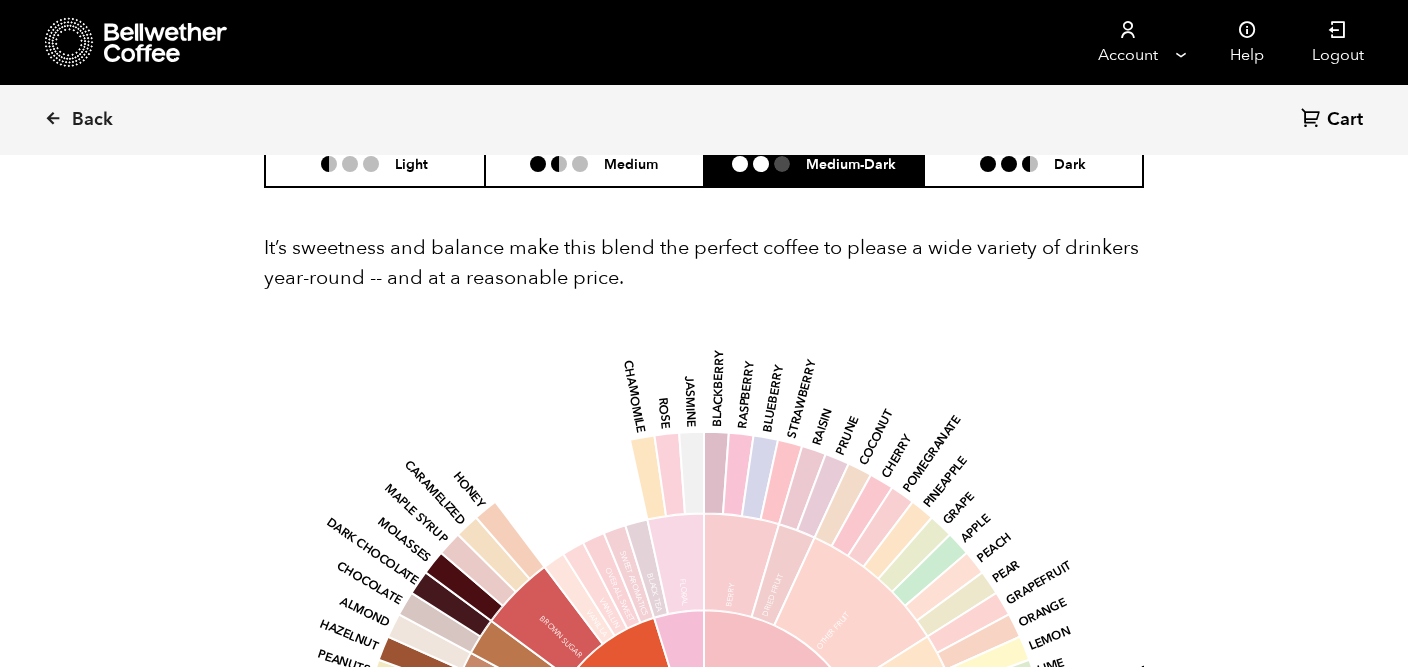 scroll, scrollTop: 1308, scrollLeft: 0, axis: vertical 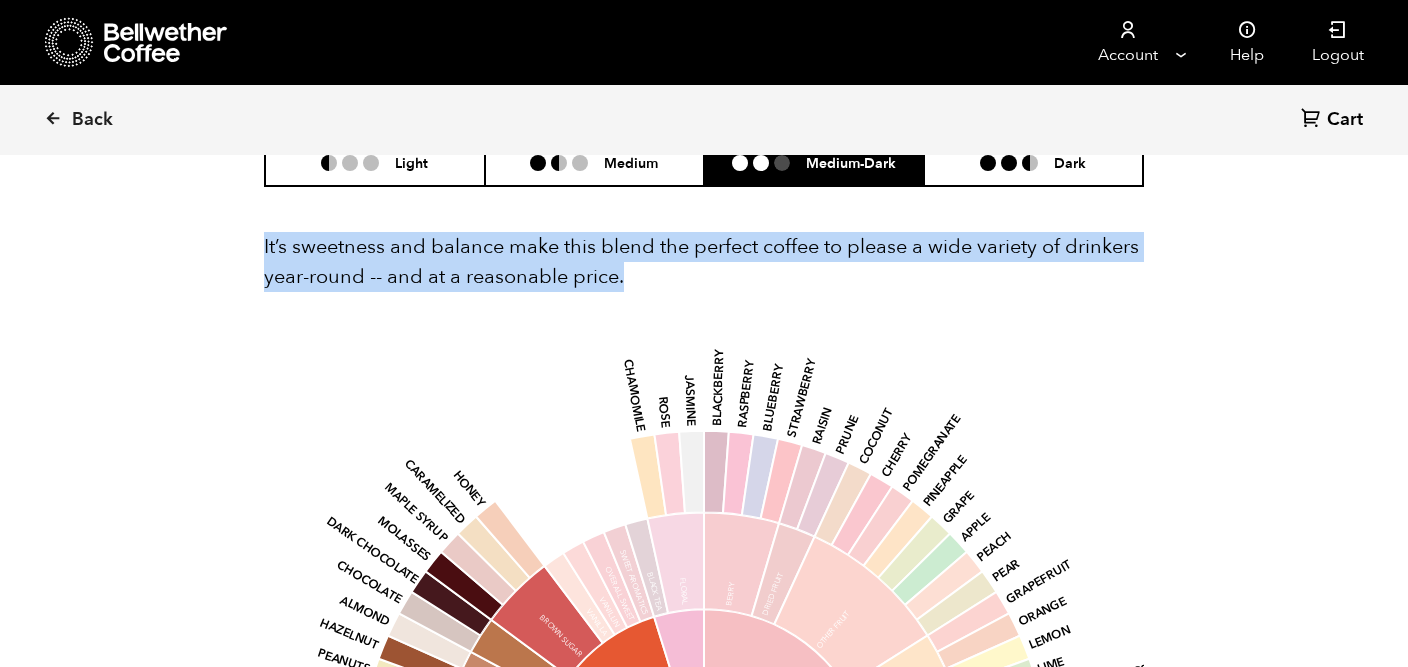 drag, startPoint x: 246, startPoint y: 236, endPoint x: 982, endPoint y: 284, distance: 737.56354 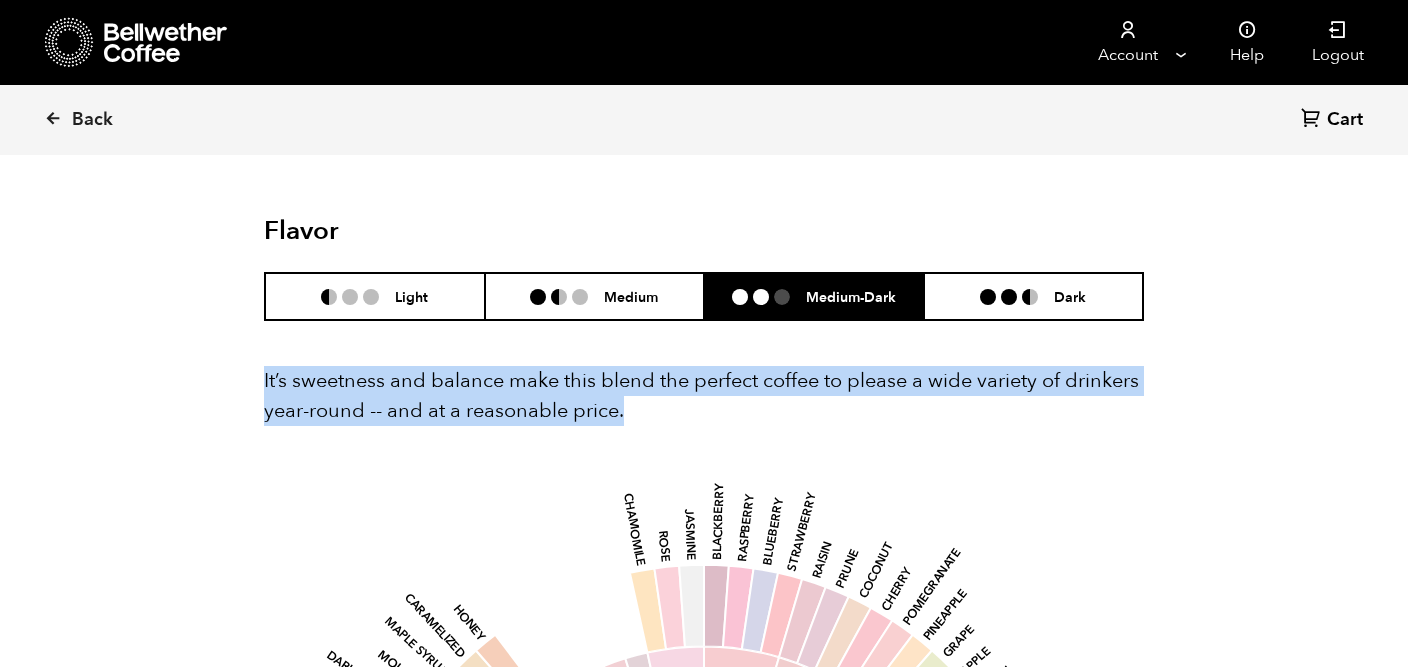 scroll, scrollTop: 1168, scrollLeft: 0, axis: vertical 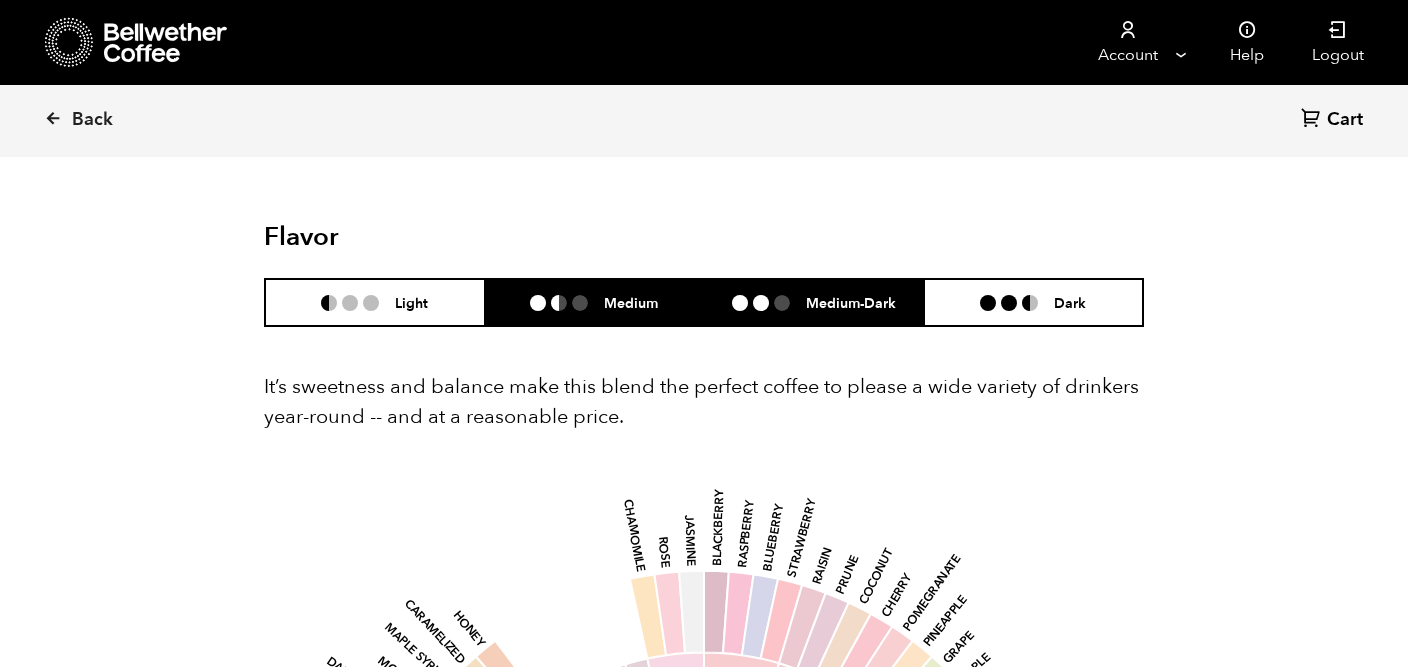 click on "Medium" at bounding box center (595, 302) 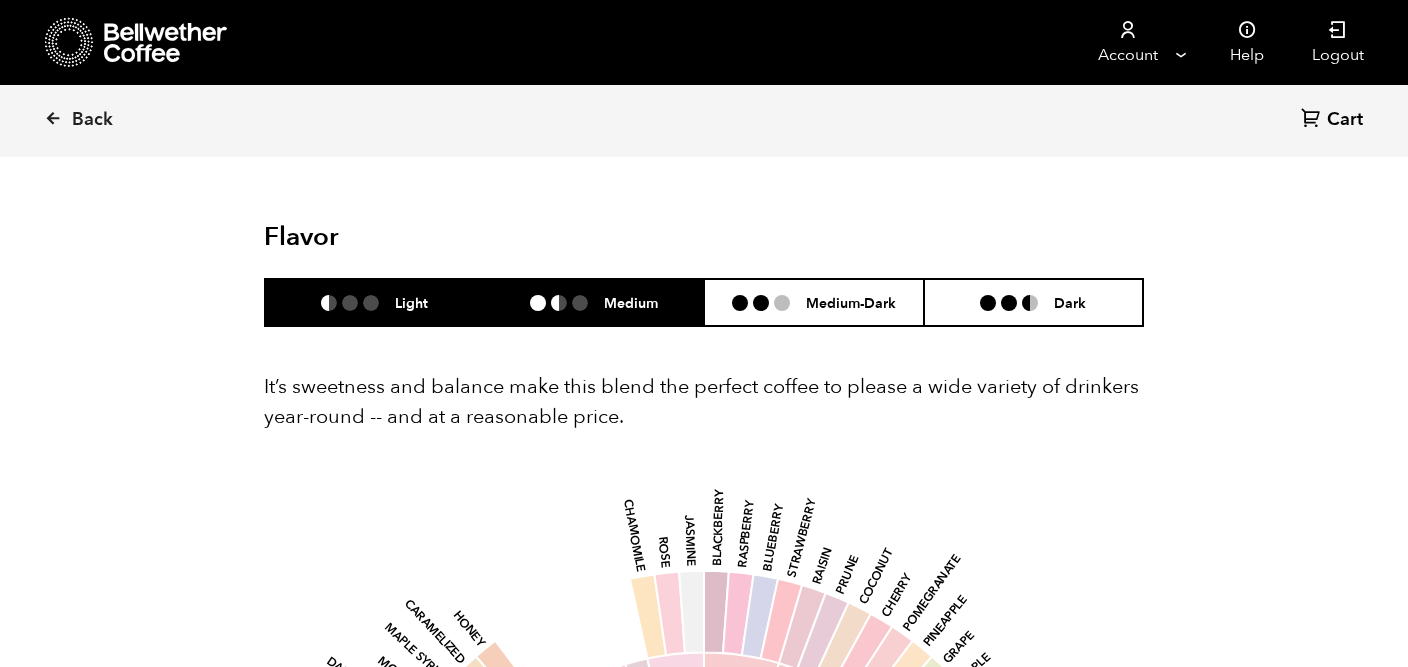 click on "Light" at bounding box center [375, 302] 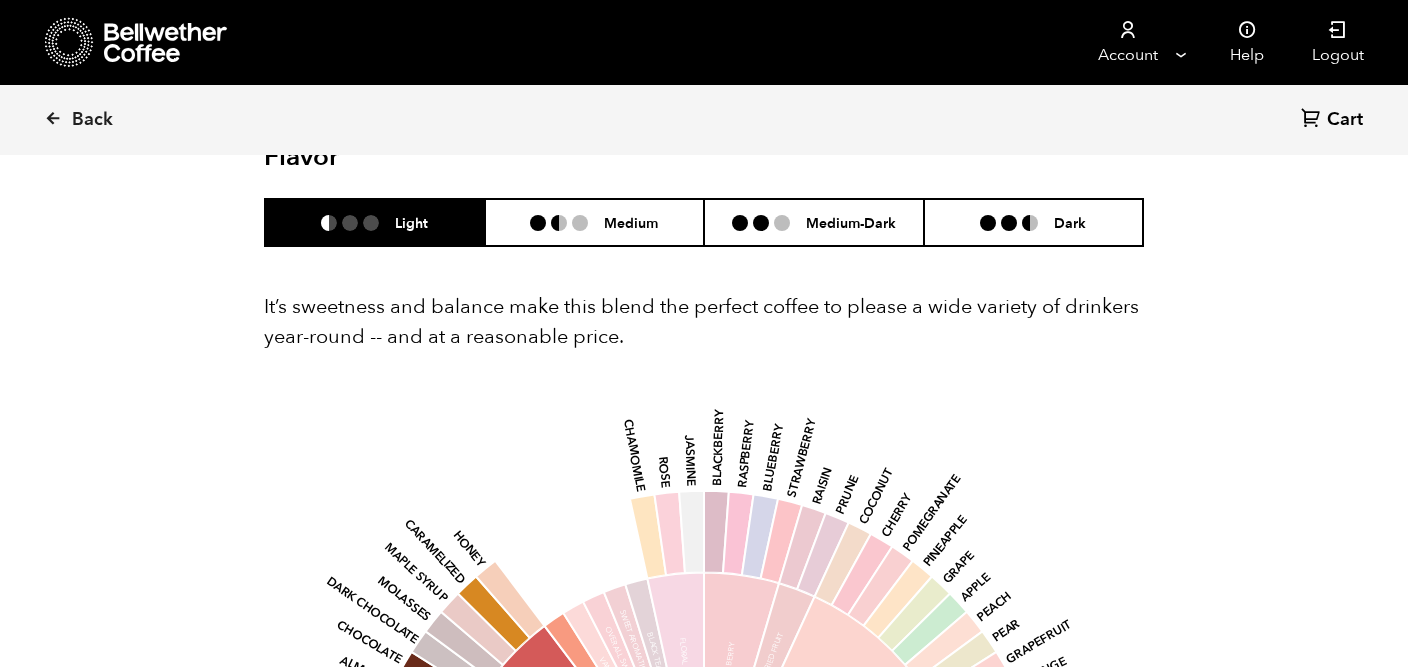 scroll, scrollTop: 1245, scrollLeft: 0, axis: vertical 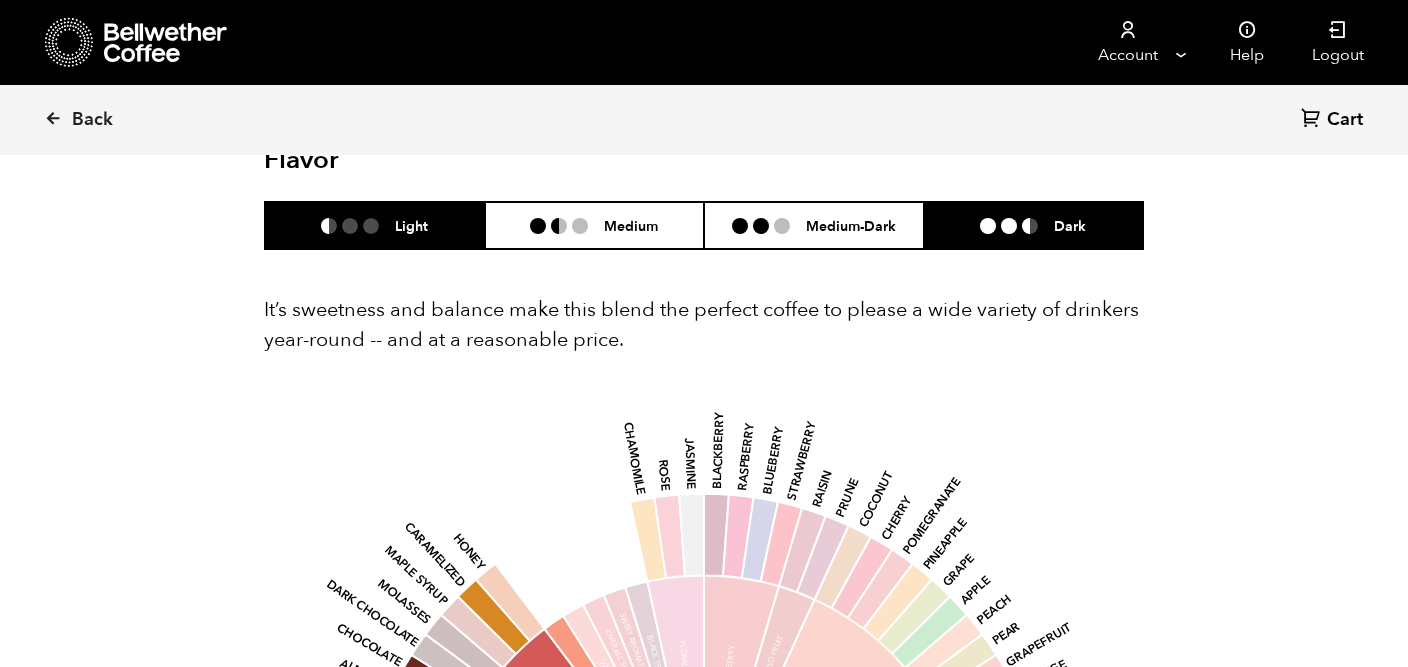 click on "Dark" at bounding box center [1033, 225] 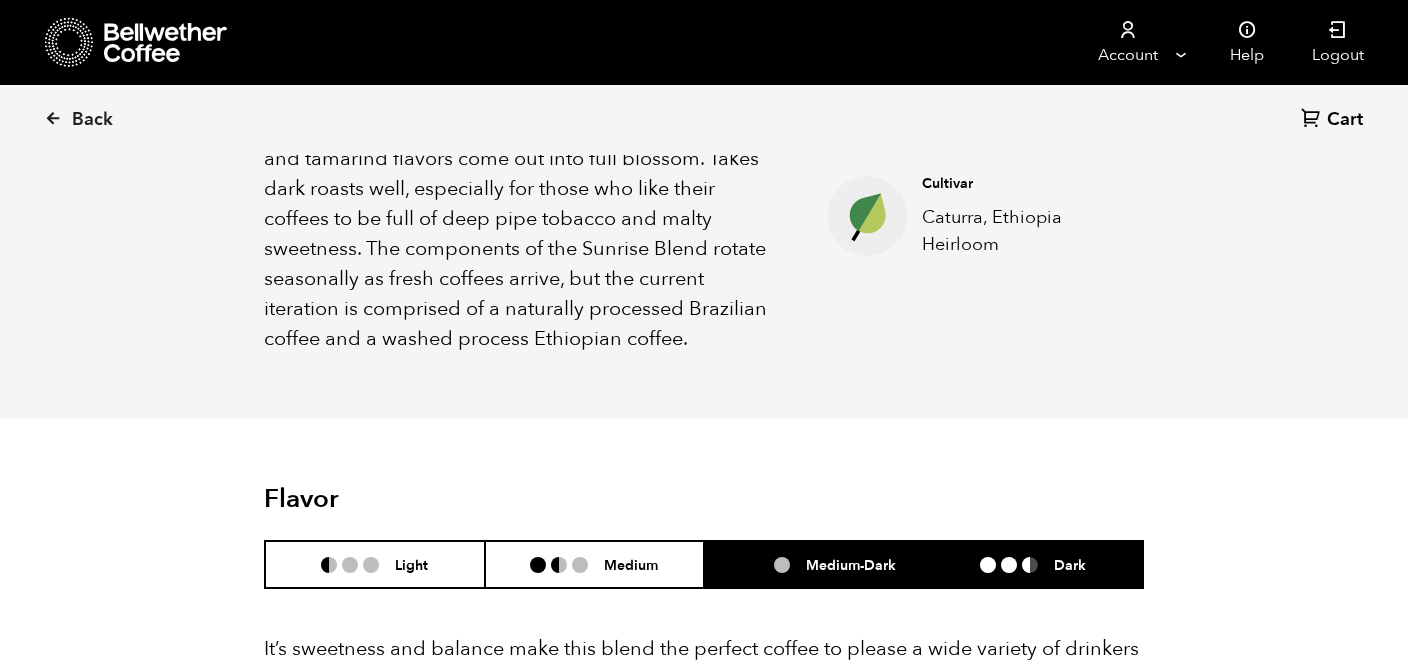 scroll, scrollTop: 907, scrollLeft: 0, axis: vertical 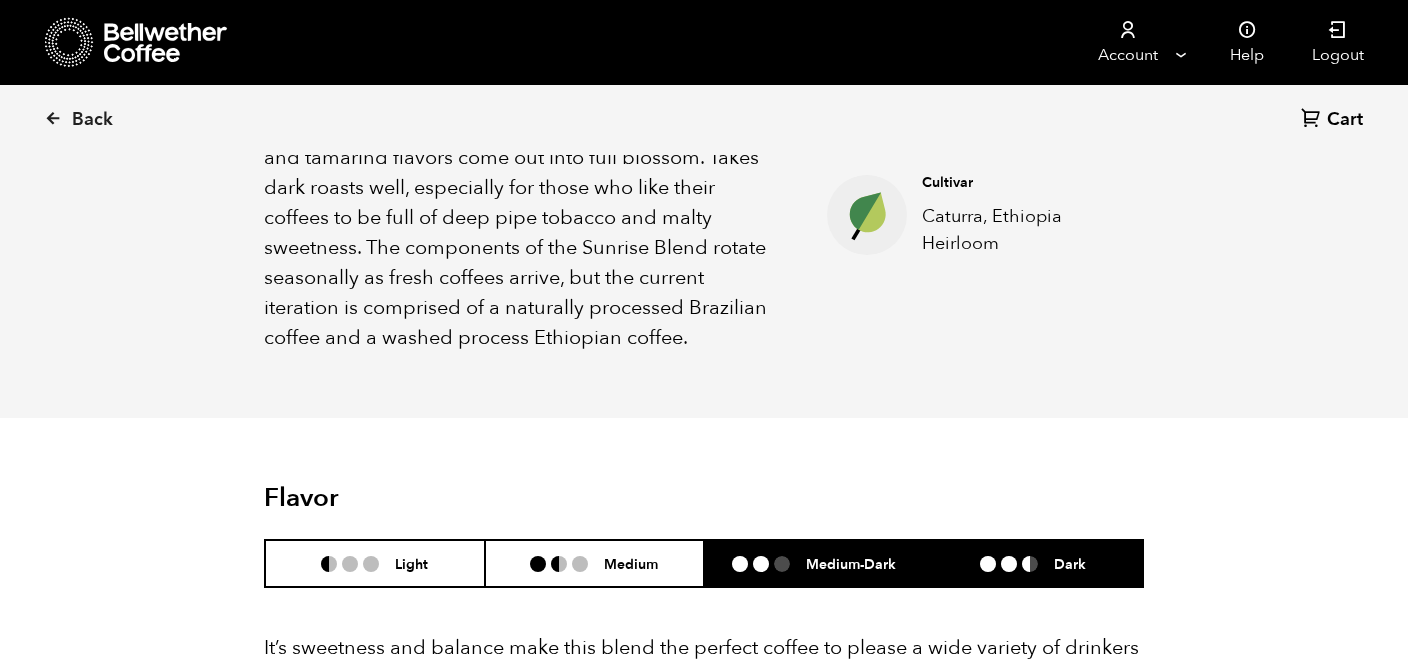 click on "Medium-Dark" at bounding box center [851, 563] 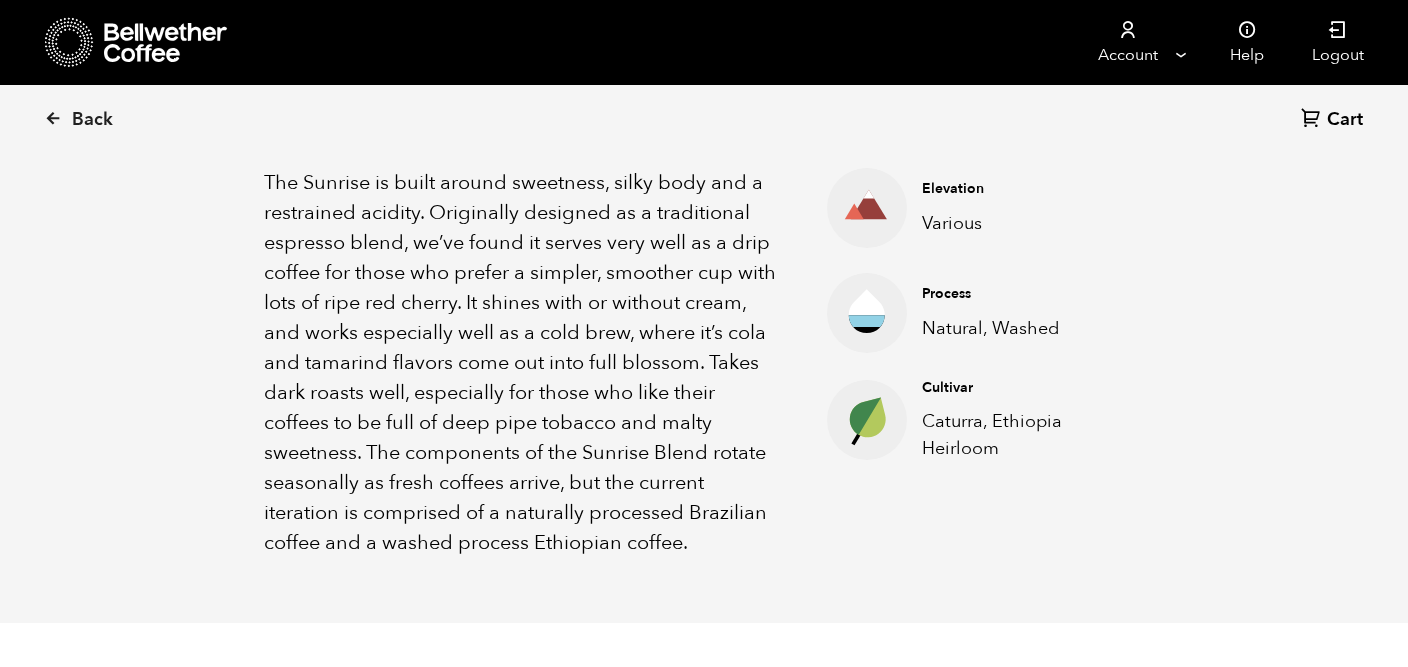 scroll, scrollTop: 713, scrollLeft: 0, axis: vertical 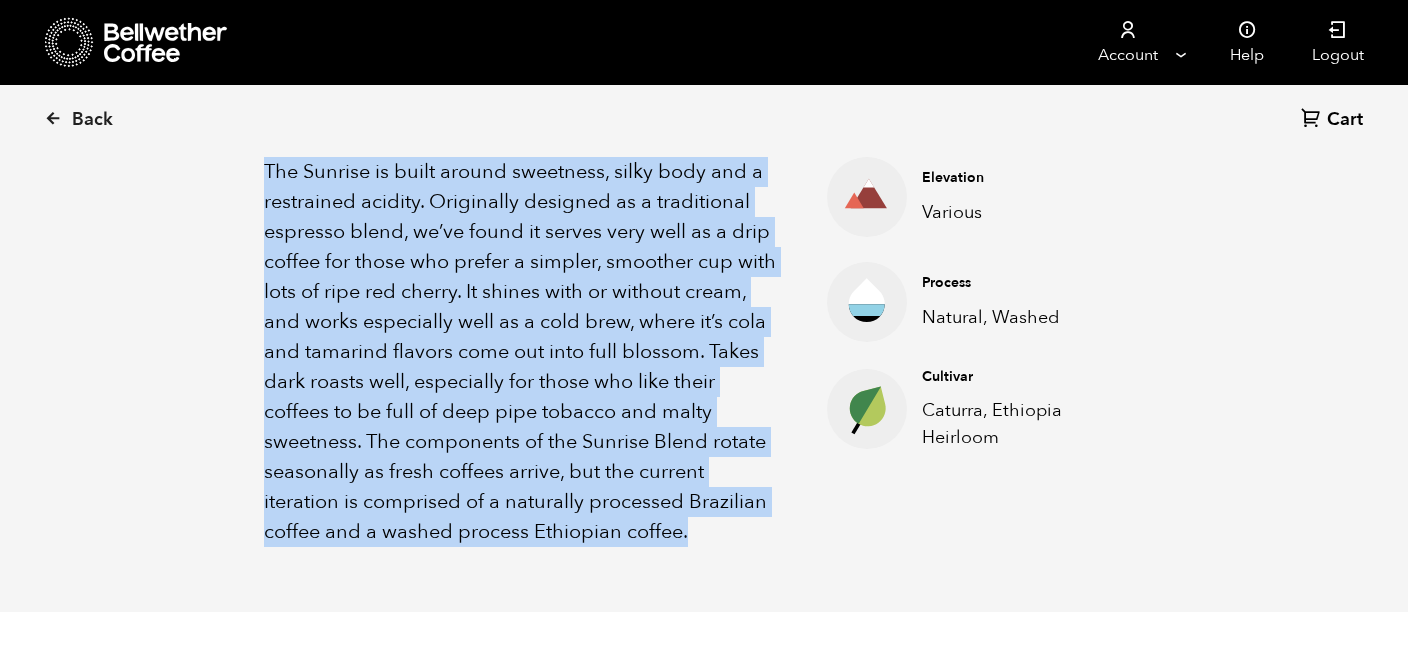 drag, startPoint x: 259, startPoint y: 160, endPoint x: 757, endPoint y: 541, distance: 627.0287 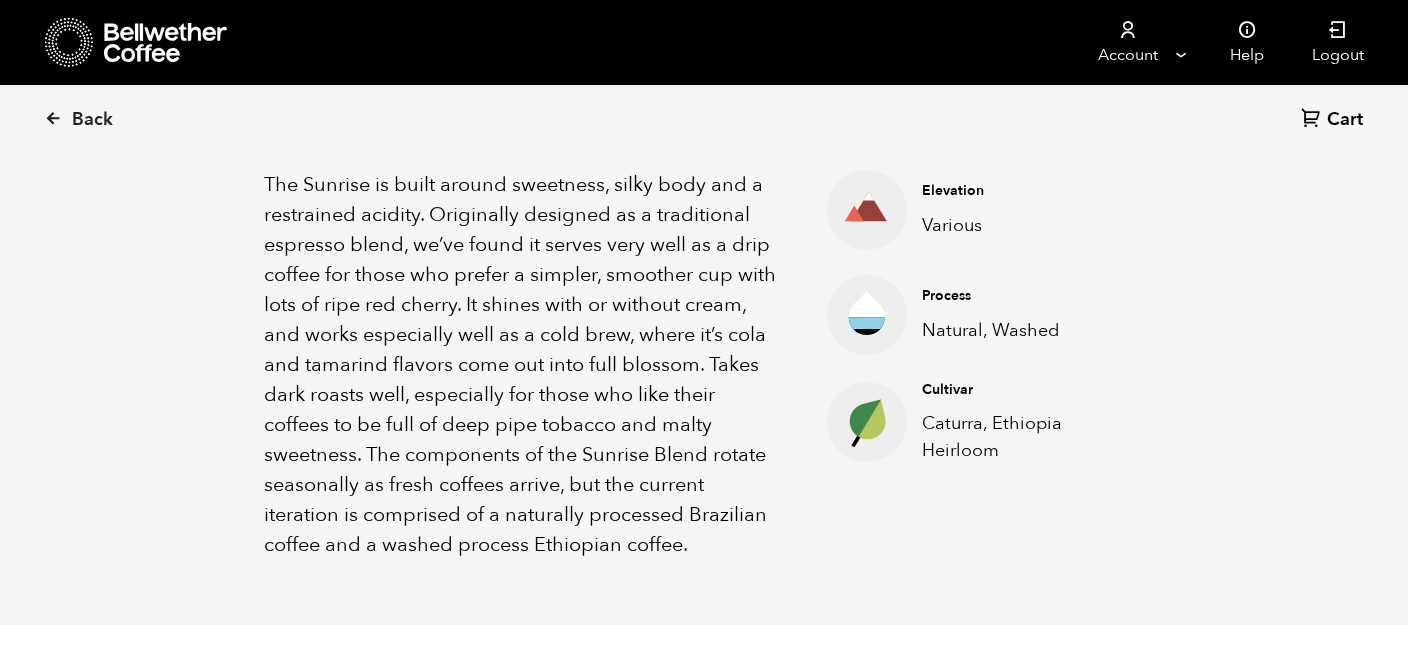 scroll, scrollTop: 671, scrollLeft: 0, axis: vertical 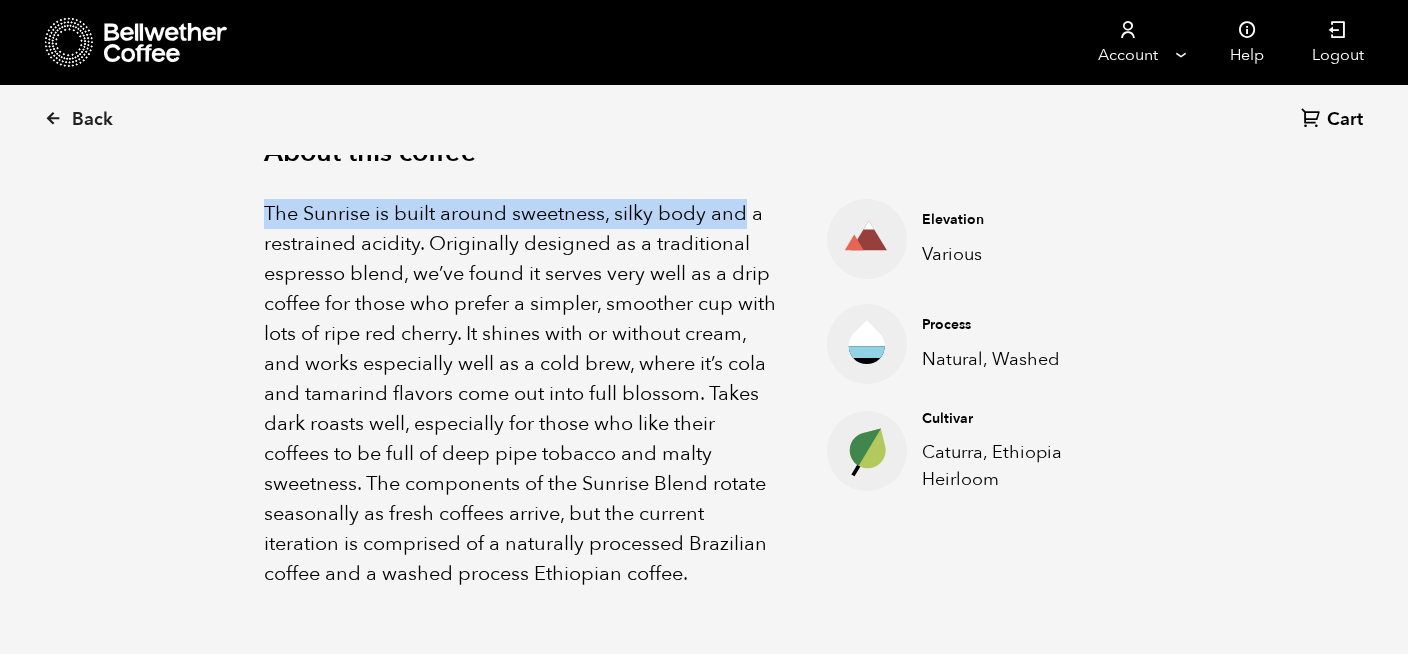 drag, startPoint x: 263, startPoint y: 220, endPoint x: 744, endPoint y: 212, distance: 481.06653 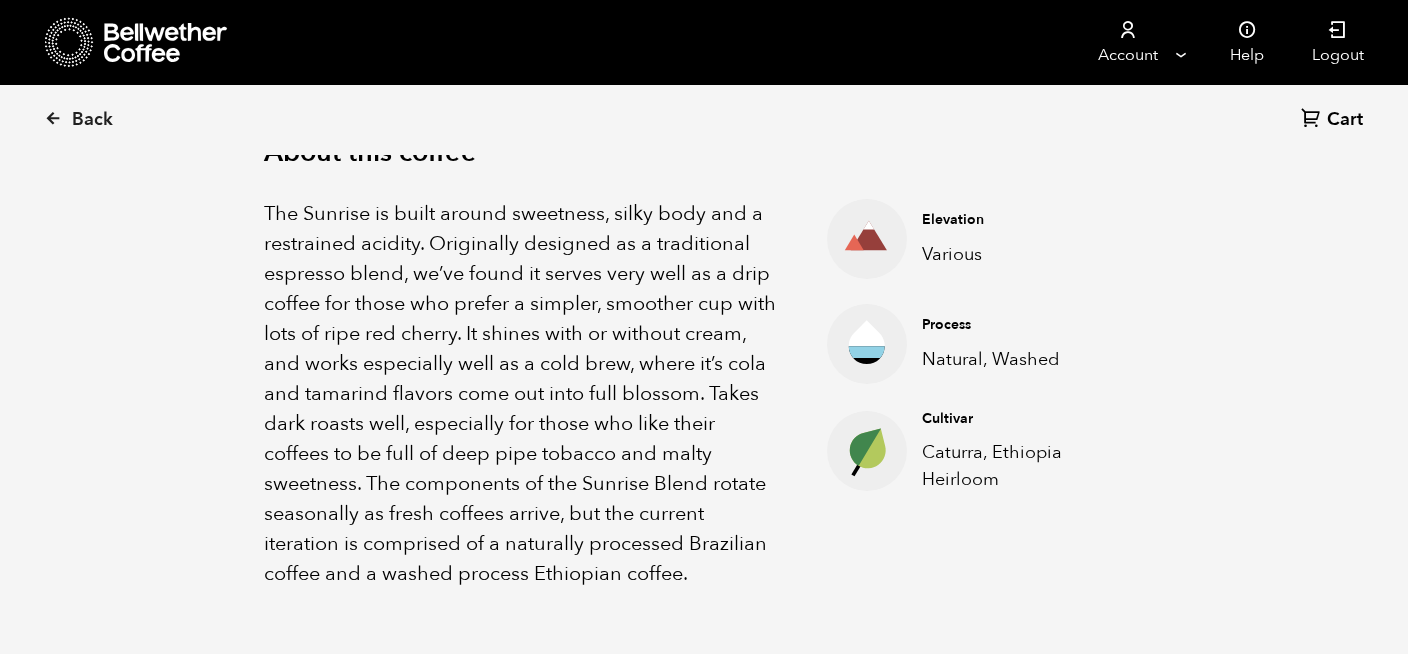 click on "The Sunrise is built around sweetness, silky body and a restrained acidity. Originally designed as a traditional espresso blend, we’ve found it serves very well as a drip coffee for those who prefer a simpler, smoother cup with lots of ripe red cherry. It shines with or without cream, and works especially well as a cold brew, where it’s cola and tamarind flavors come out into full blossom. Takes dark roasts well, especially for those who like their coffees to be full of deep pipe tobacco and malty sweetness. The components of the Sunrise Blend rotate seasonally as fresh coffees arrive, but the current iteration is comprised of a naturally processed Brazilian coffee and a washed process Ethiopian coffee." at bounding box center [520, 394] 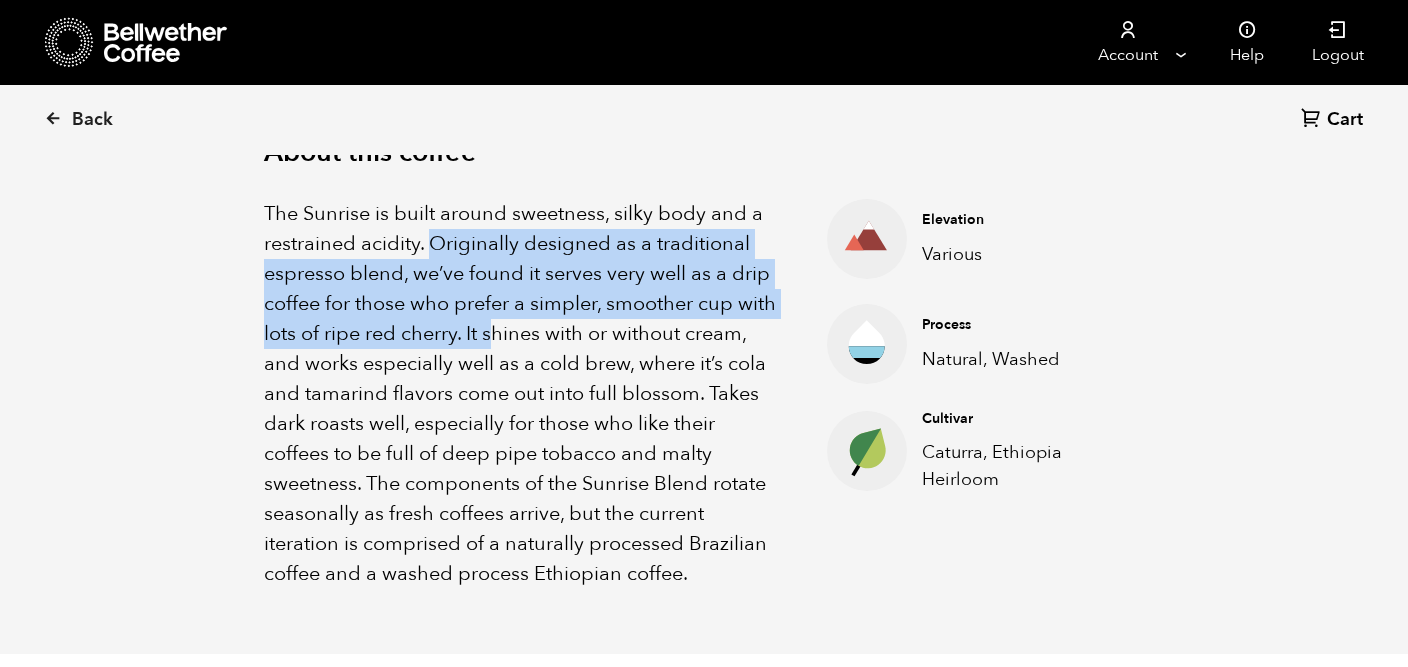 drag, startPoint x: 436, startPoint y: 240, endPoint x: 541, endPoint y: 328, distance: 137 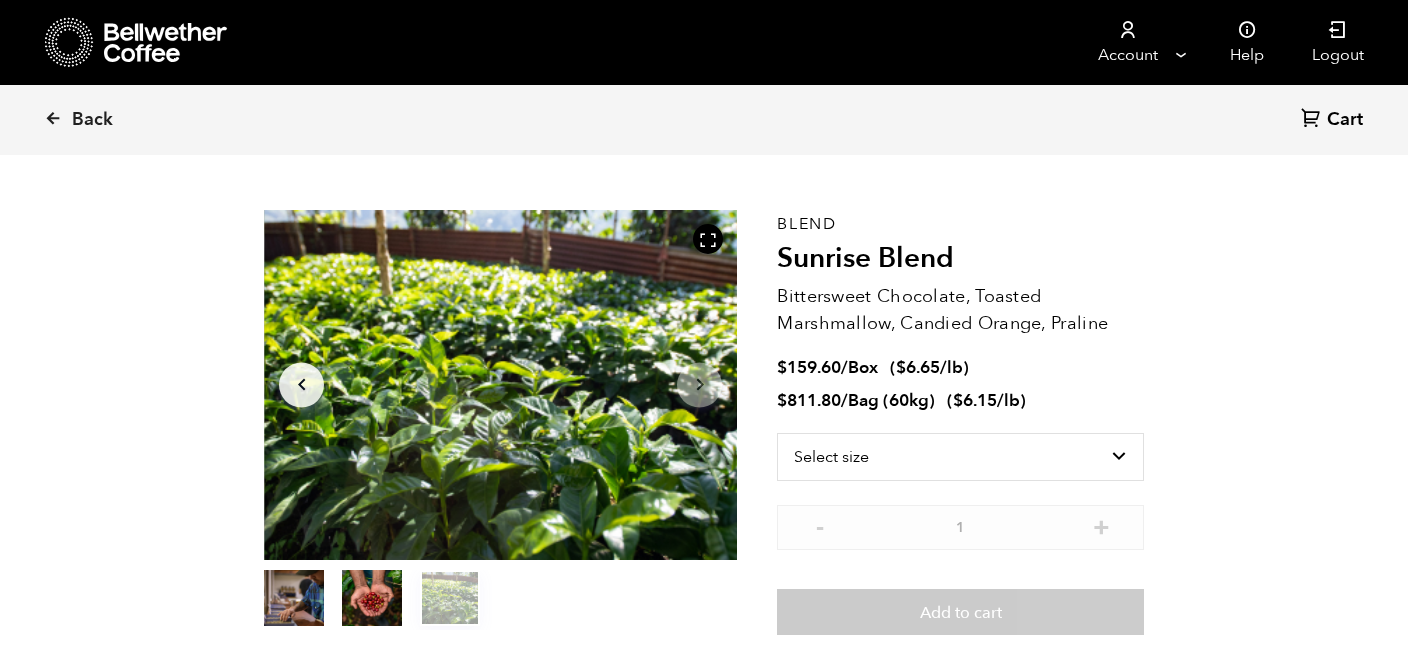 scroll, scrollTop: 0, scrollLeft: 0, axis: both 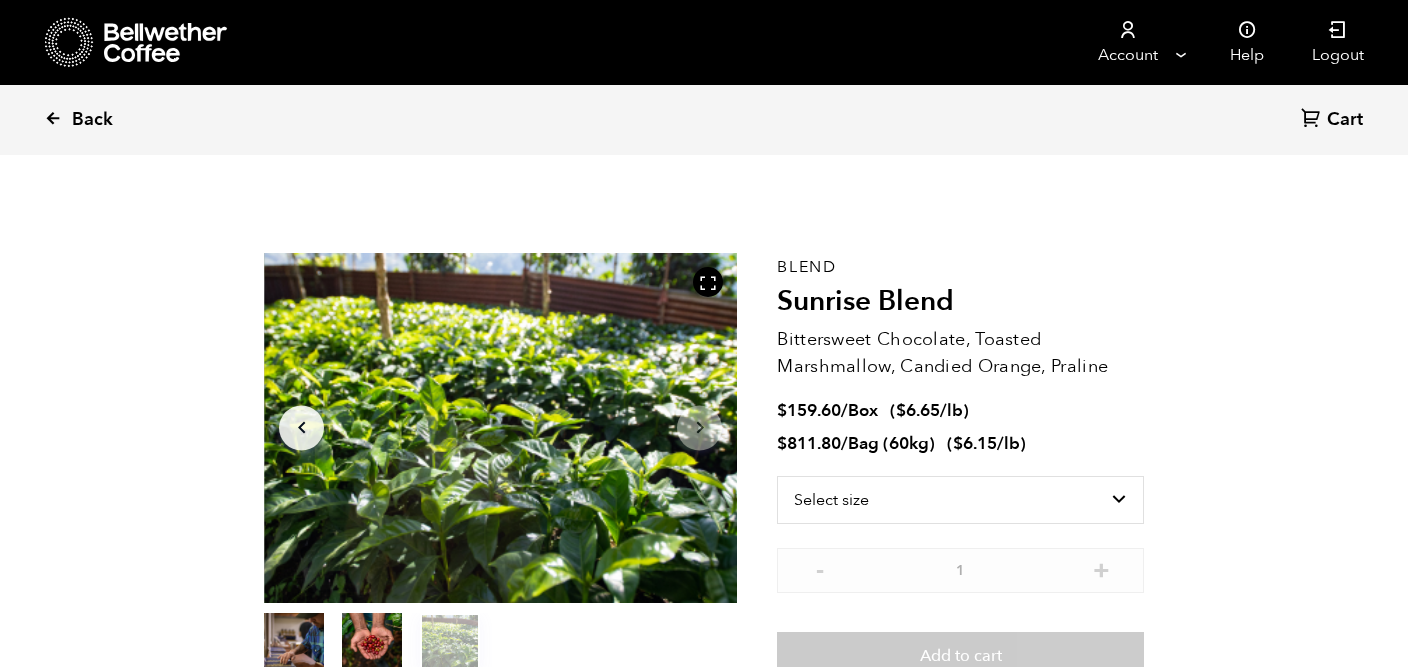 click on "Back" at bounding box center (106, 120) 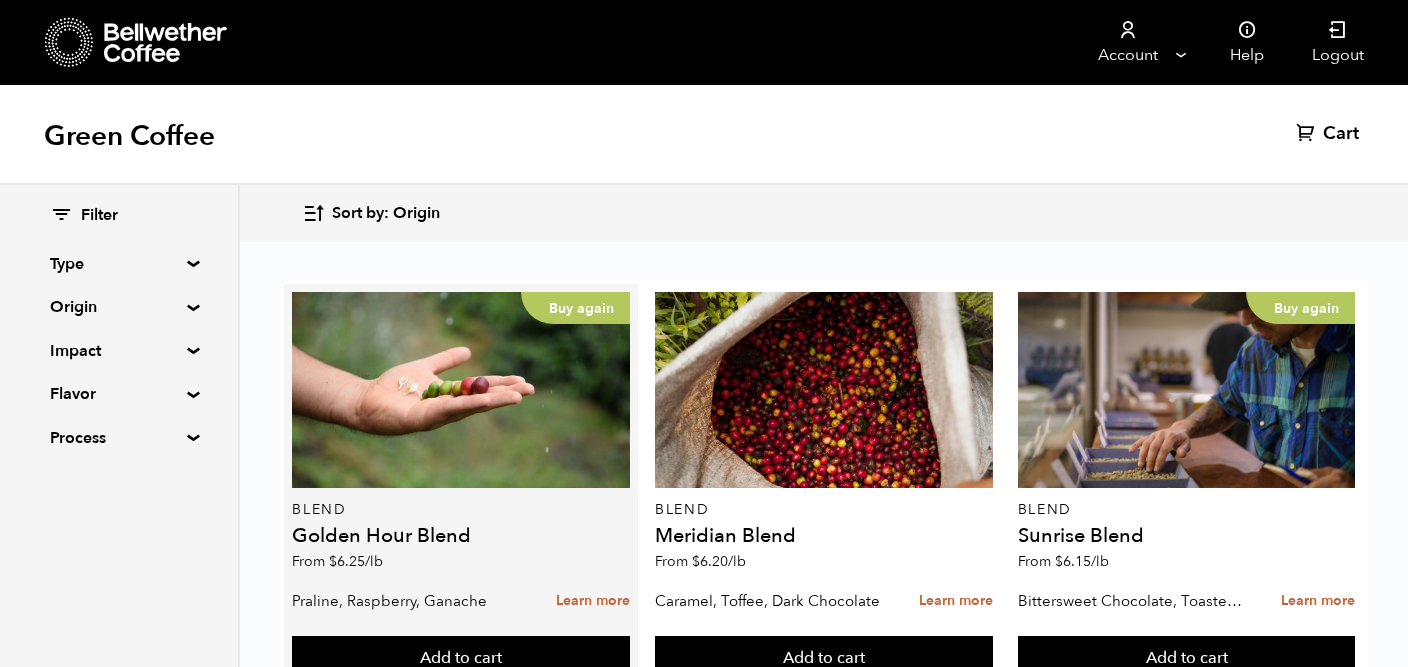 scroll, scrollTop: 102, scrollLeft: 0, axis: vertical 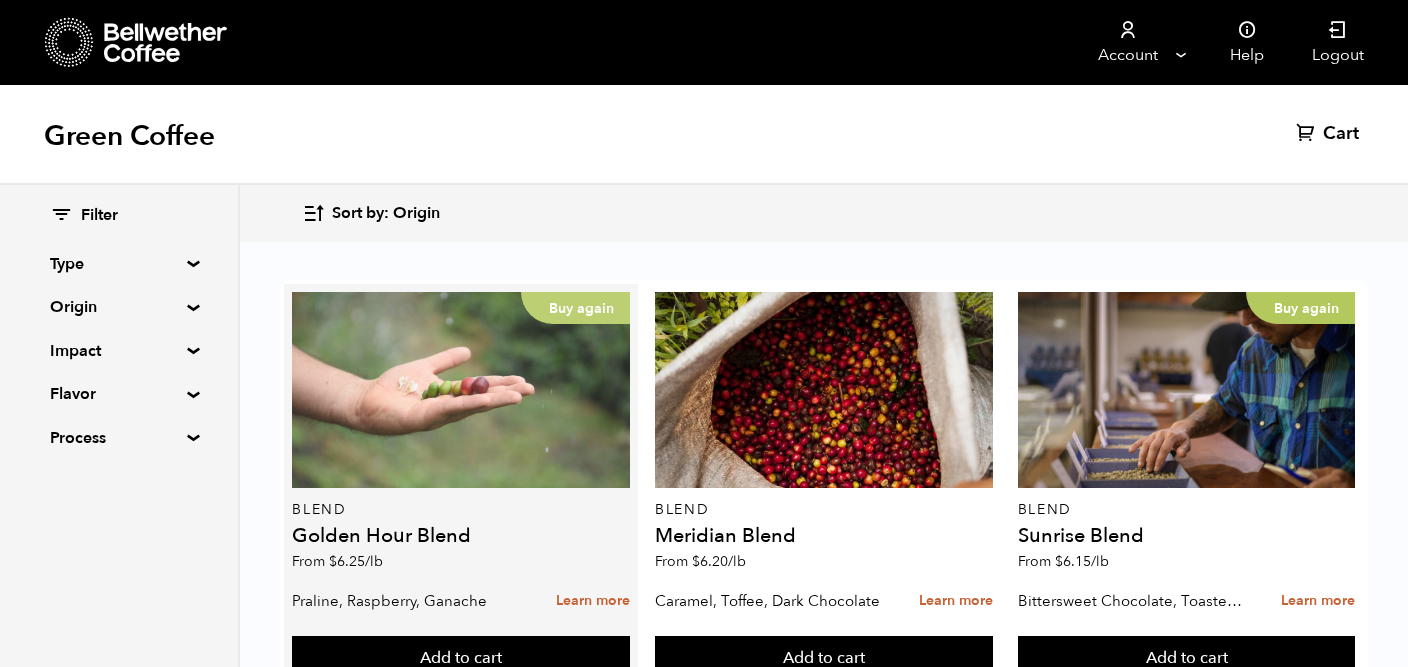 click on "Buy again" at bounding box center [461, 390] 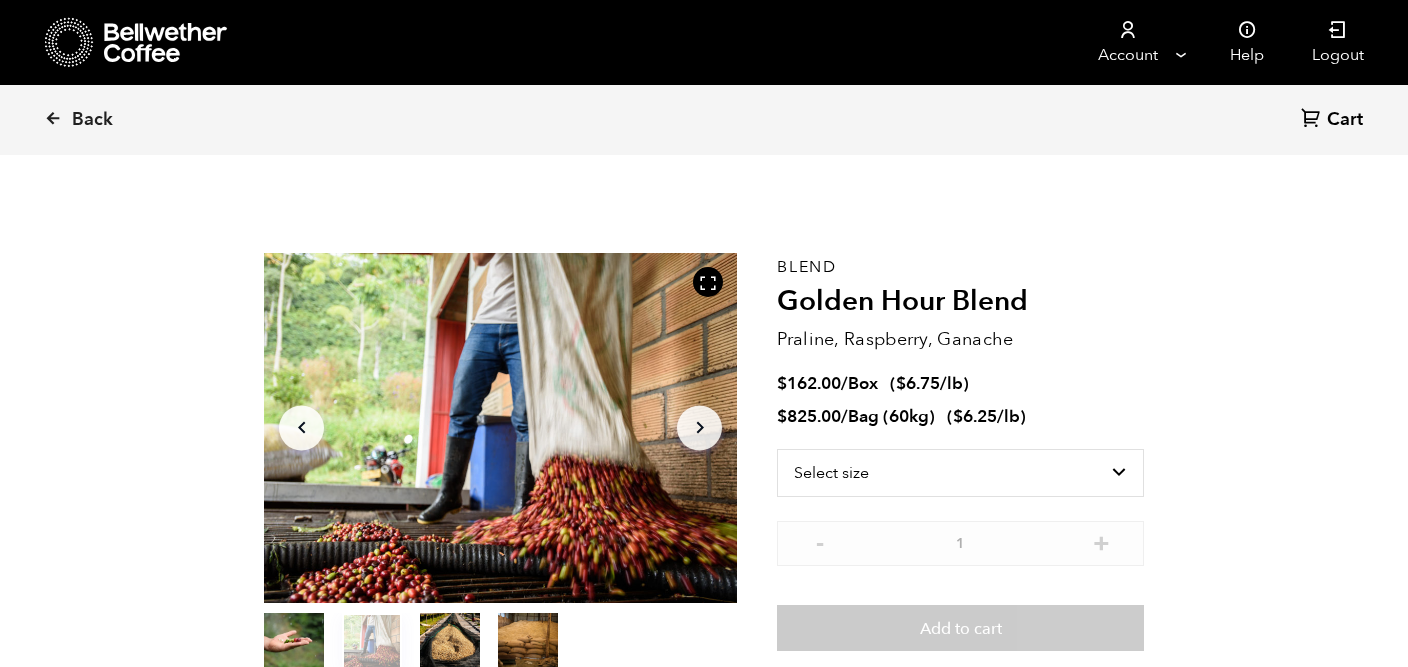 scroll, scrollTop: 0, scrollLeft: 0, axis: both 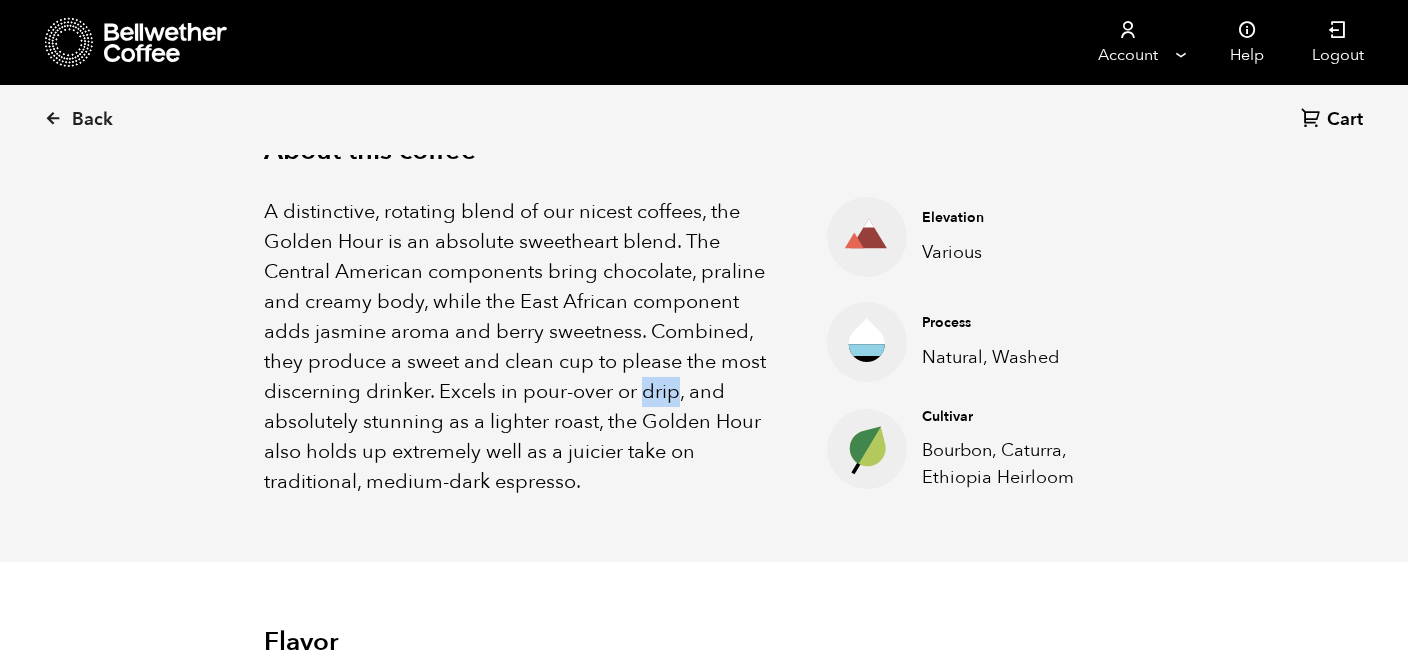 drag, startPoint x: 642, startPoint y: 392, endPoint x: 680, endPoint y: 386, distance: 38.470768 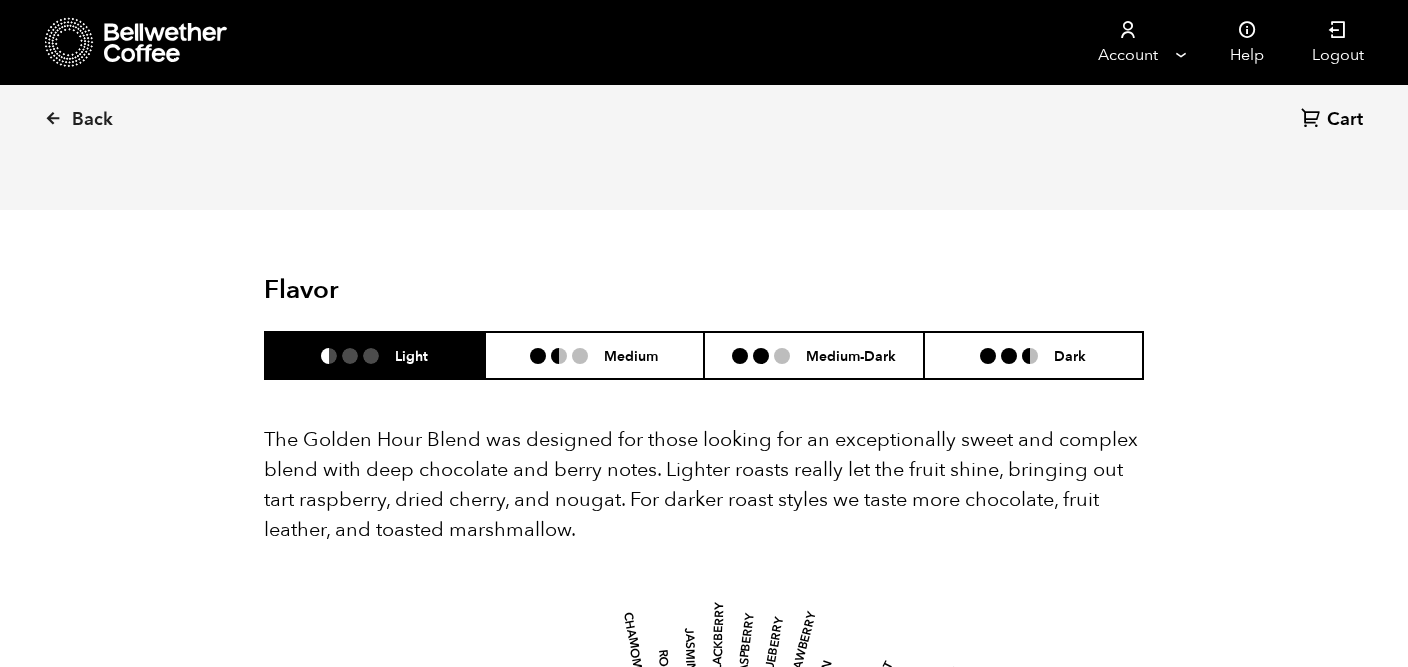 scroll, scrollTop: 1070, scrollLeft: 0, axis: vertical 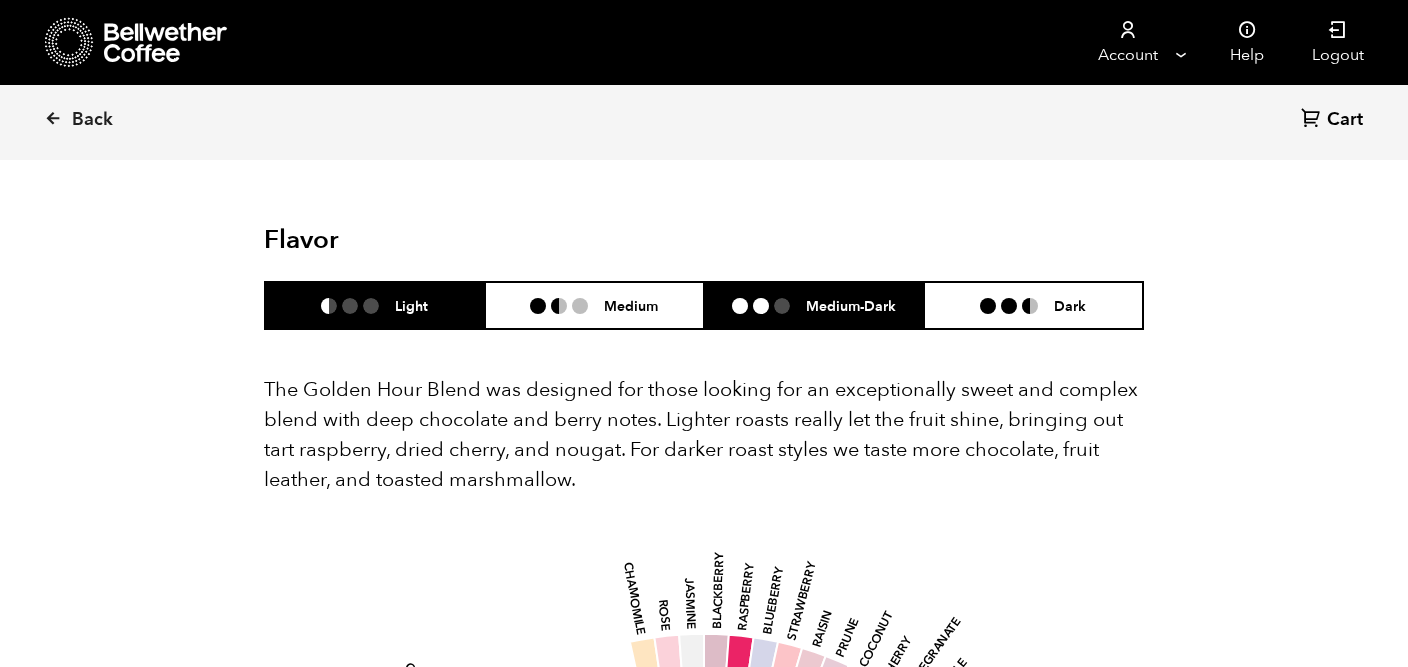 click on "Medium-Dark" at bounding box center [814, 305] 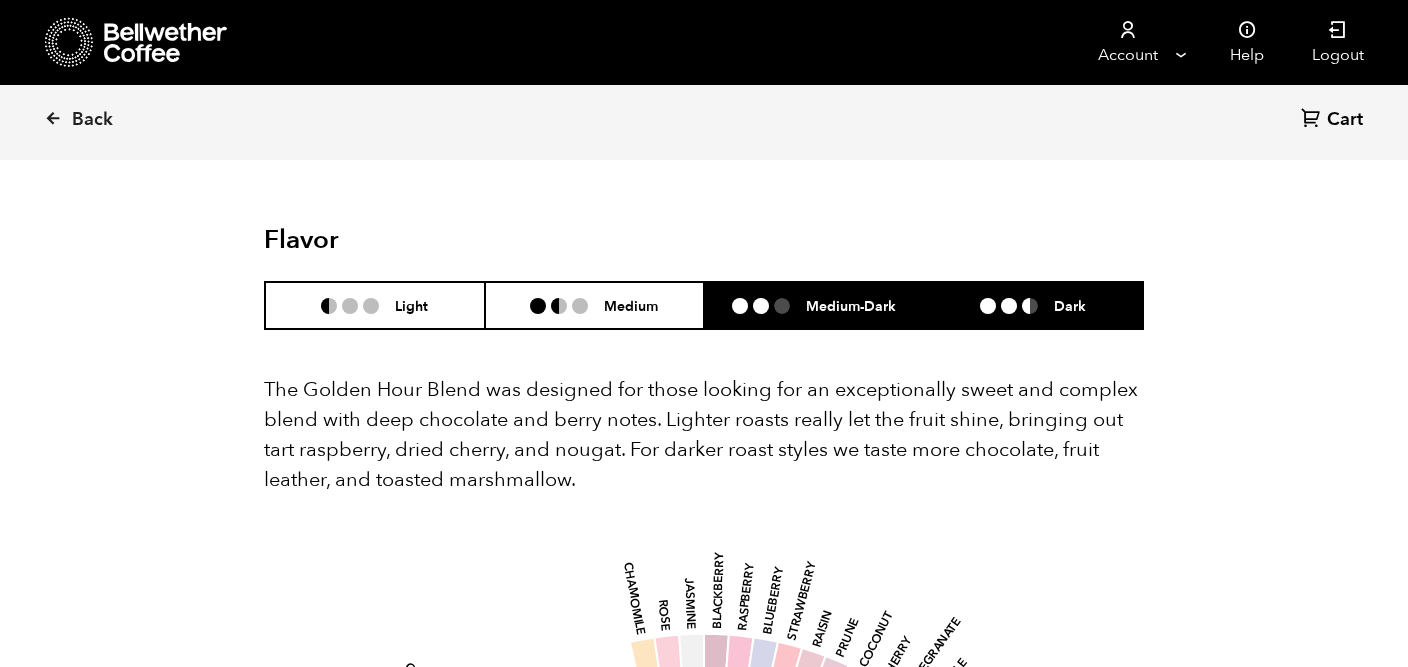 click on "Dark" at bounding box center [1034, 305] 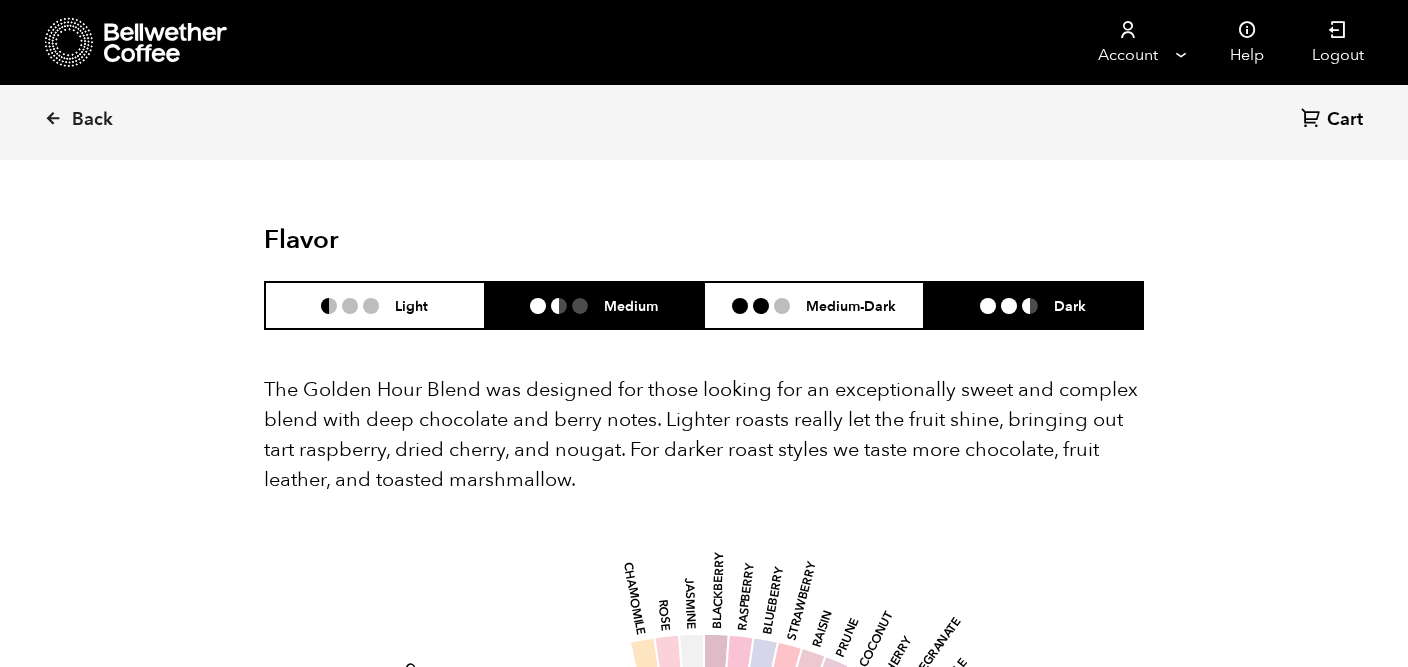 click on "Medium" at bounding box center (595, 305) 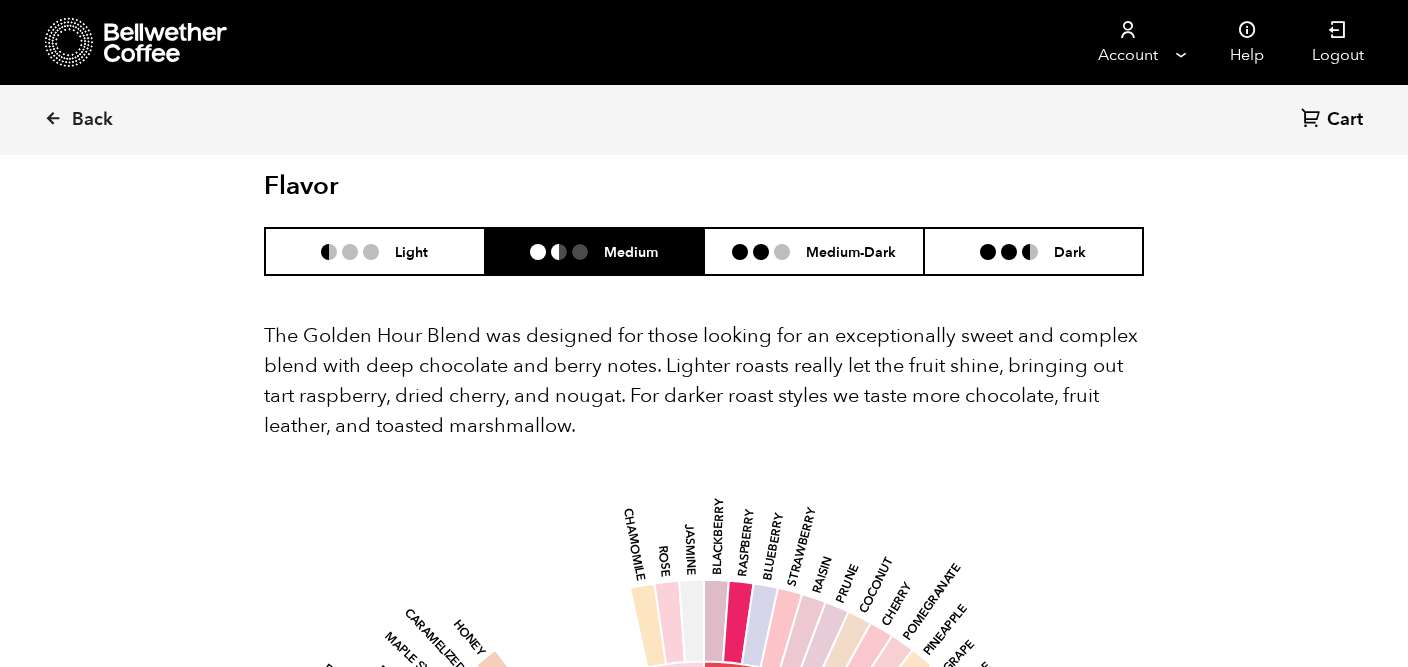 scroll, scrollTop: 1129, scrollLeft: 0, axis: vertical 